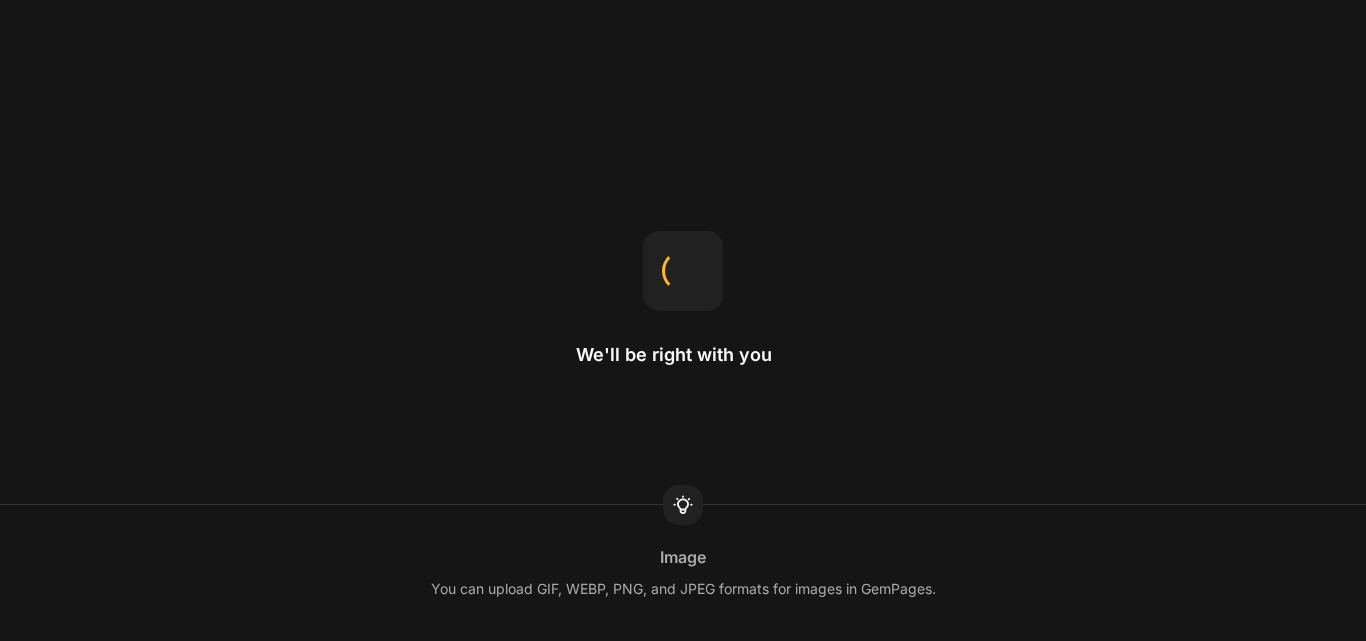 scroll, scrollTop: 0, scrollLeft: 0, axis: both 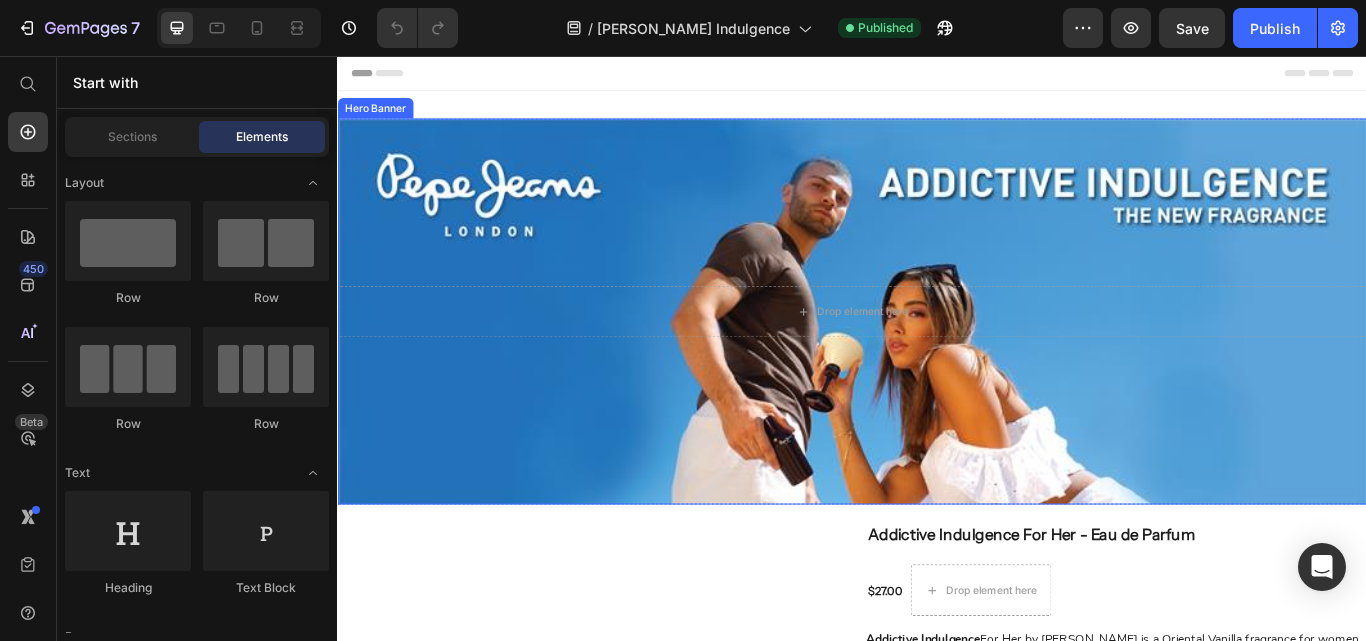 click at bounding box center [937, 354] 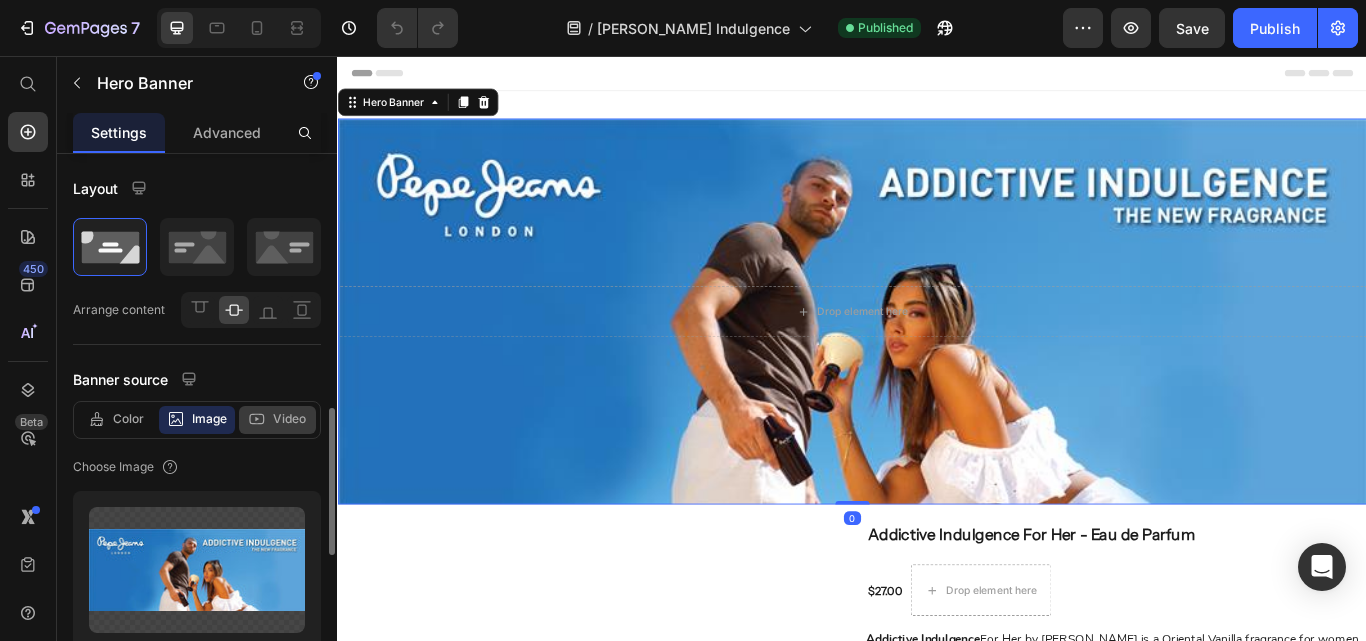 scroll, scrollTop: 300, scrollLeft: 0, axis: vertical 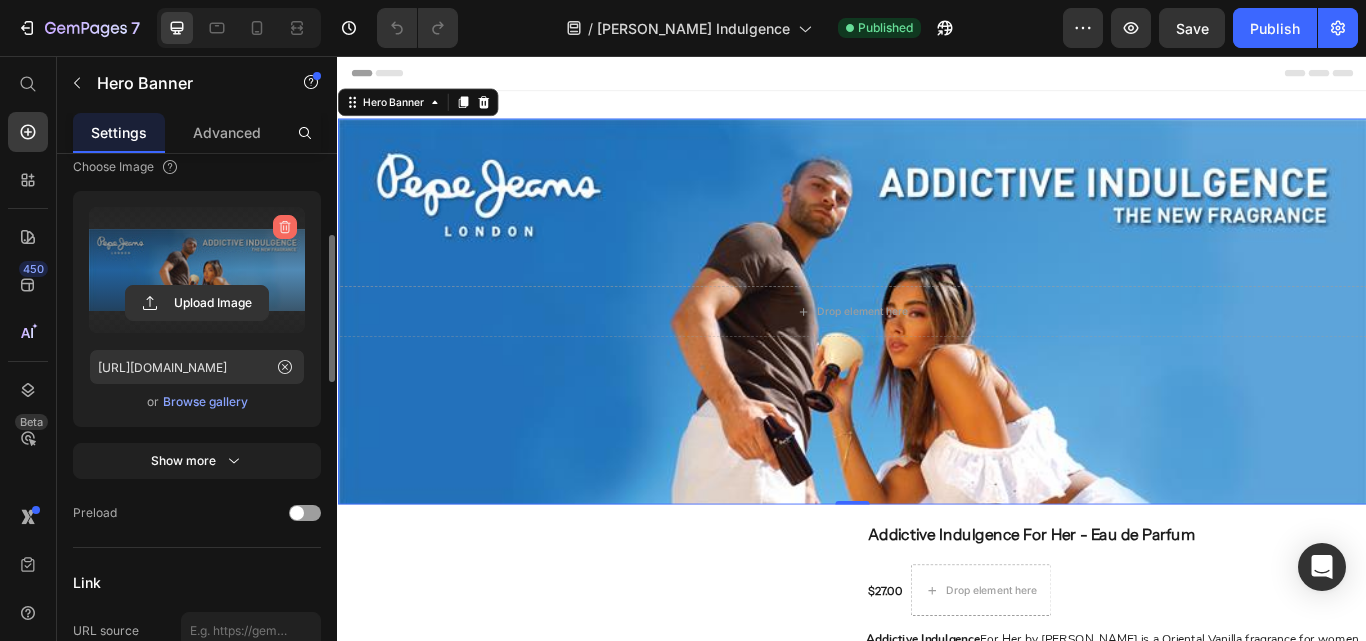 click 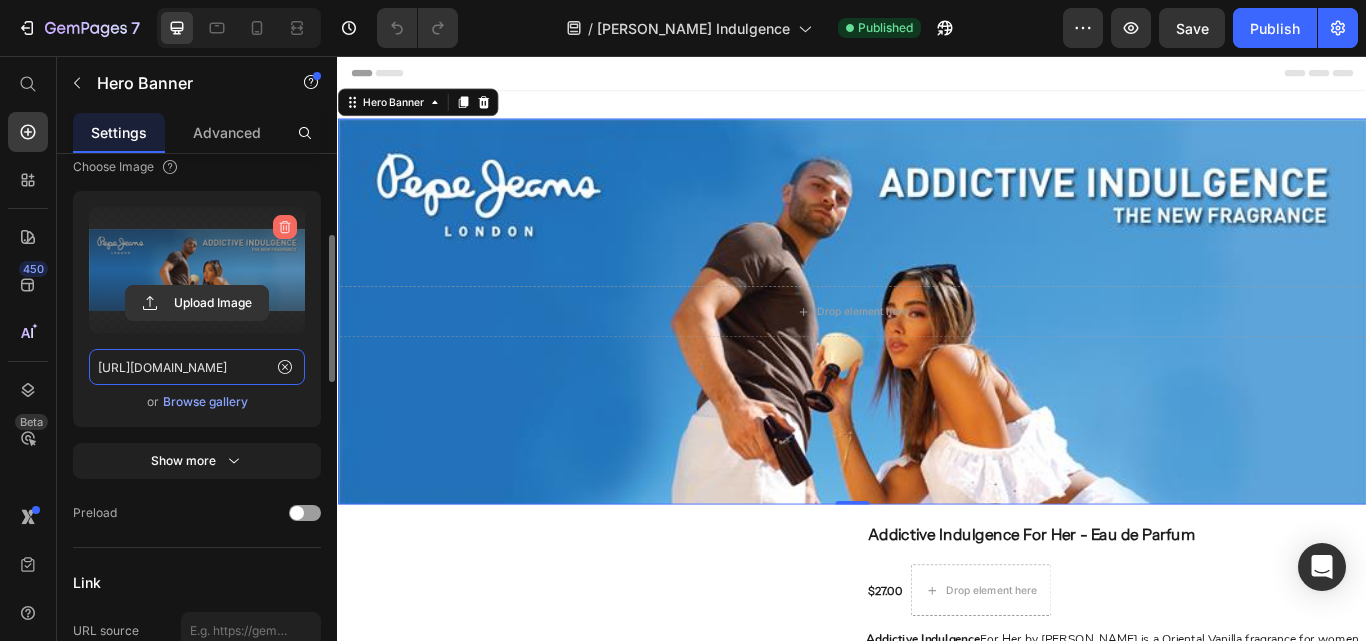type 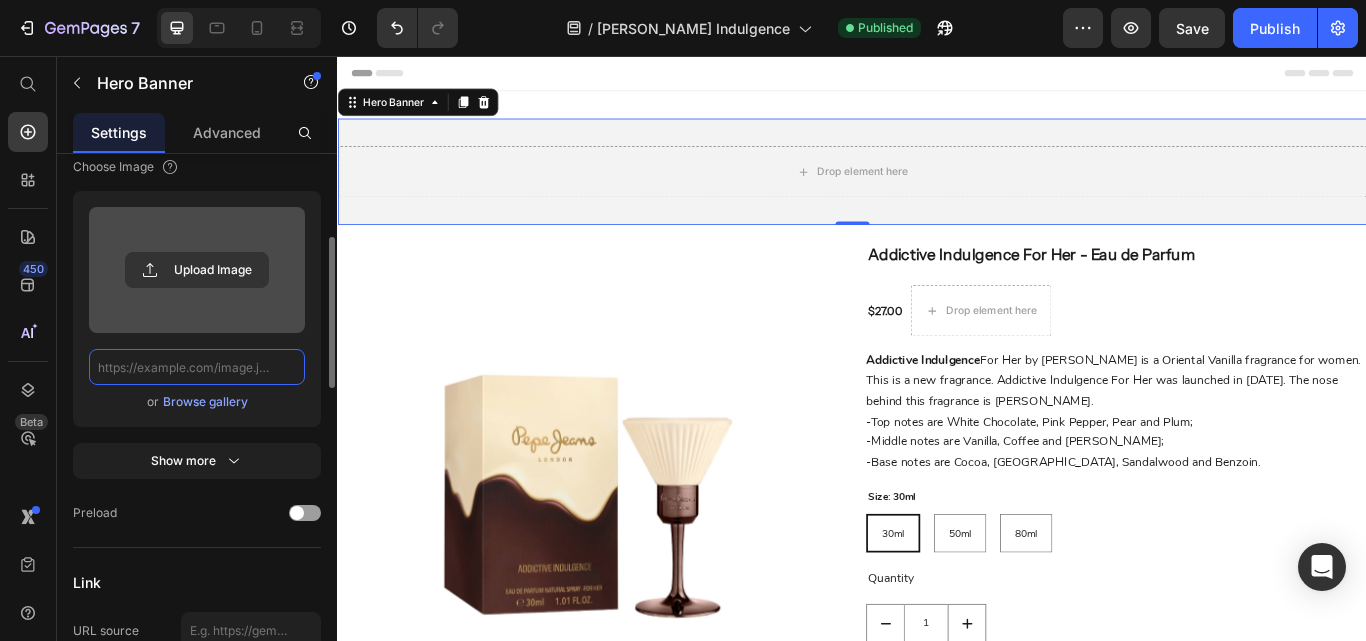 scroll, scrollTop: 0, scrollLeft: 0, axis: both 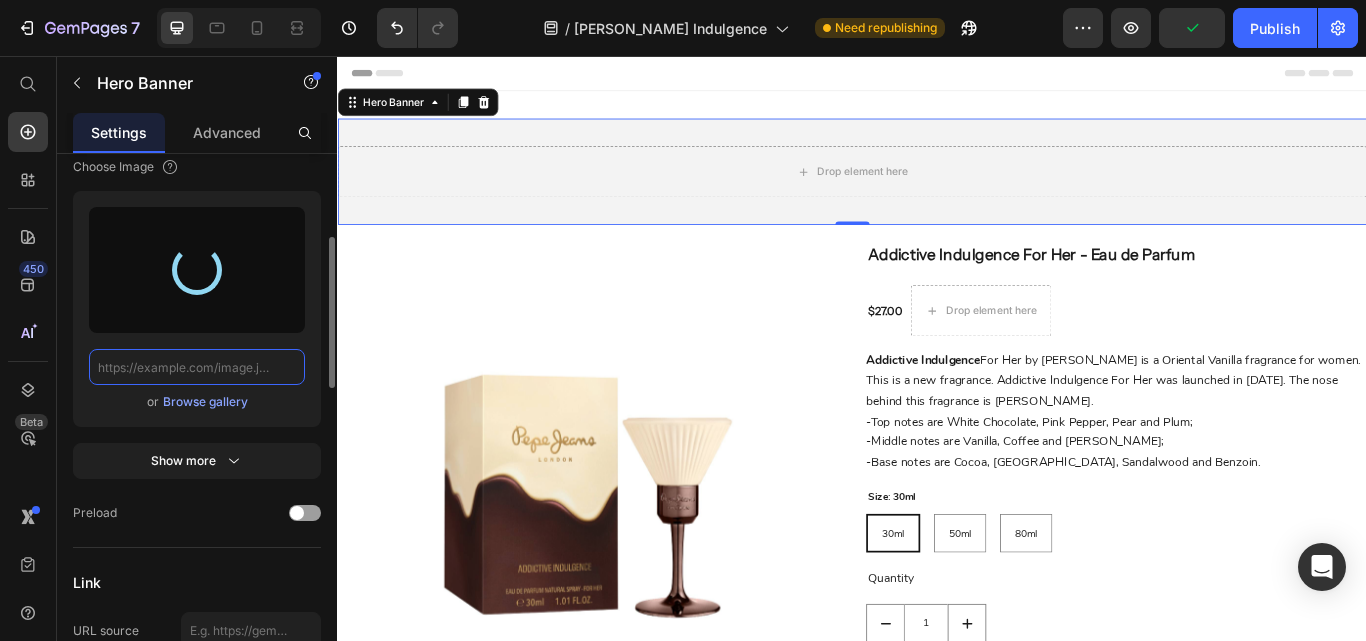 type on "[URL][DOMAIN_NAME]" 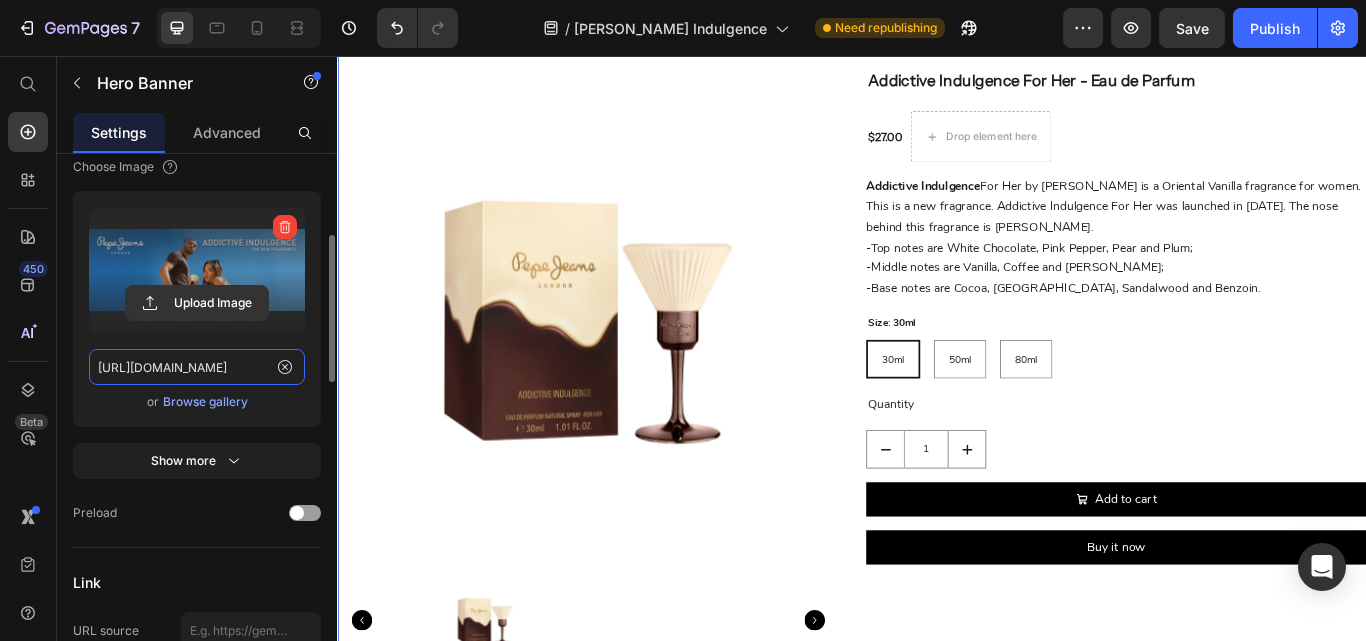 scroll, scrollTop: 0, scrollLeft: 0, axis: both 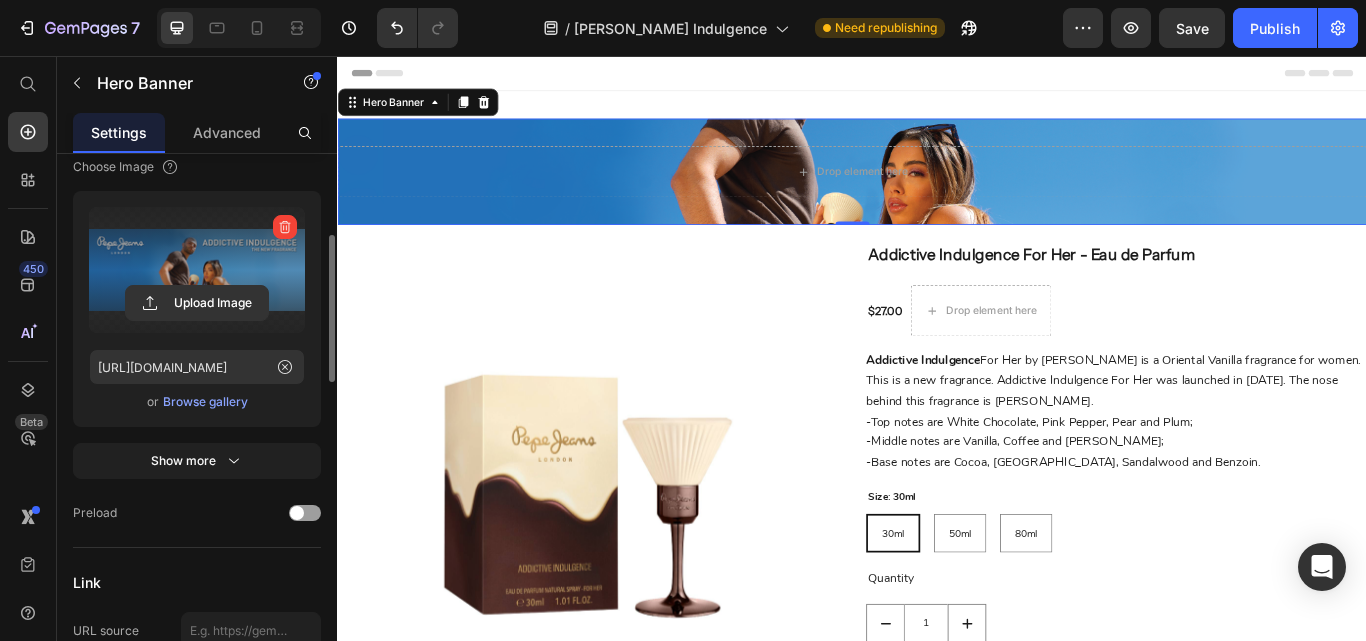 click on "Drop element here" at bounding box center [937, 191] 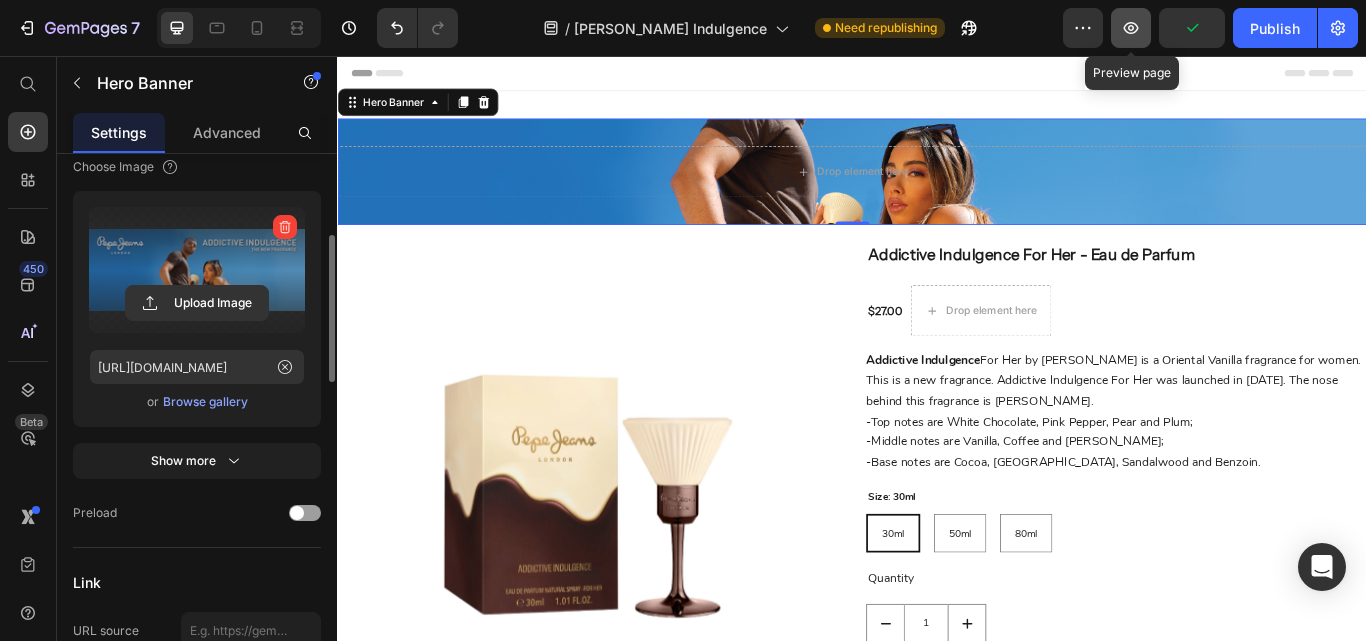 click 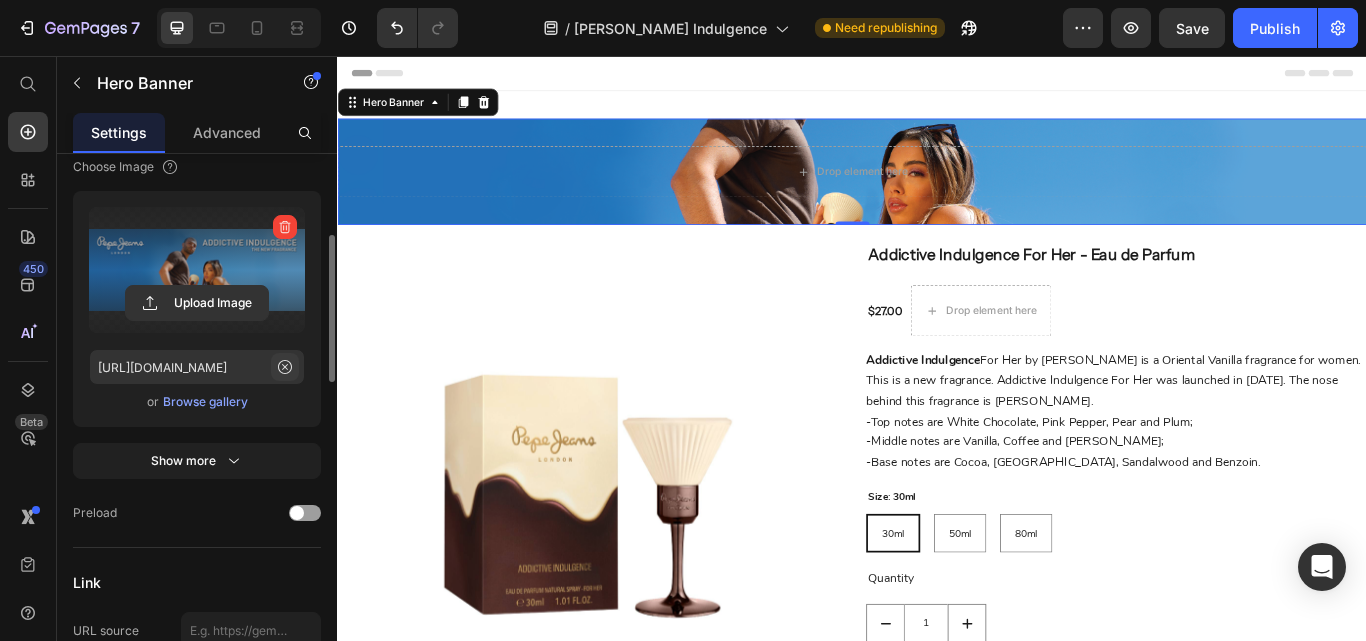 click 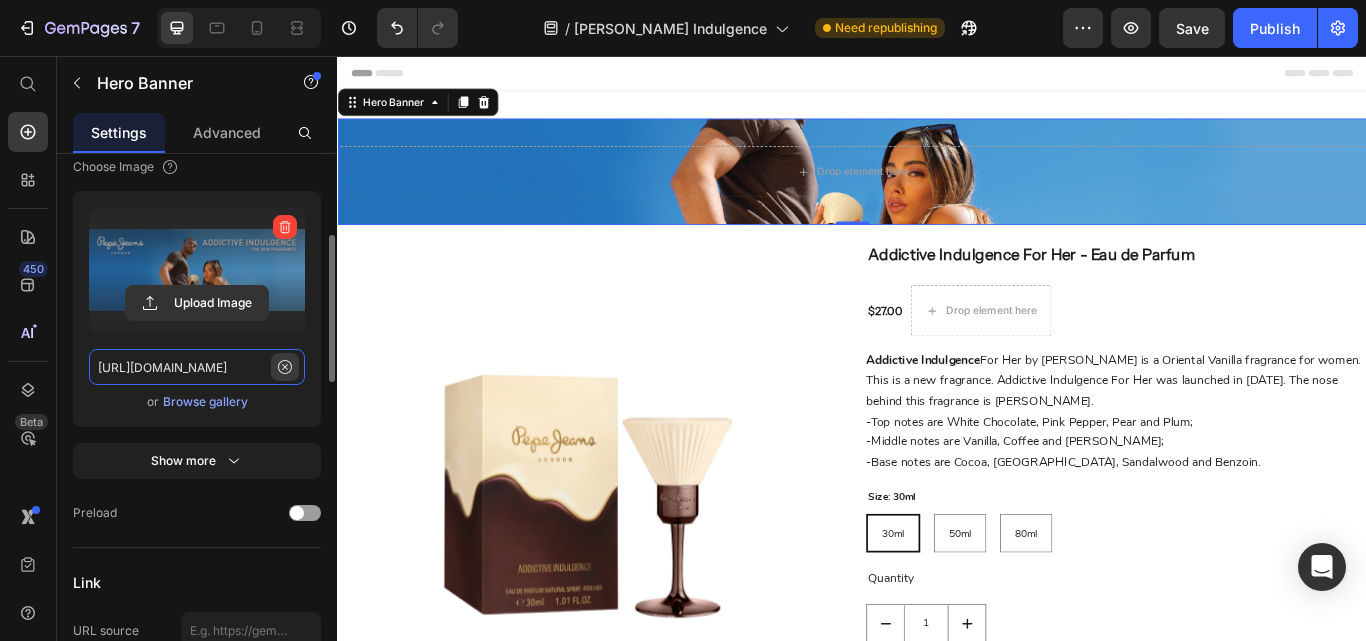 type 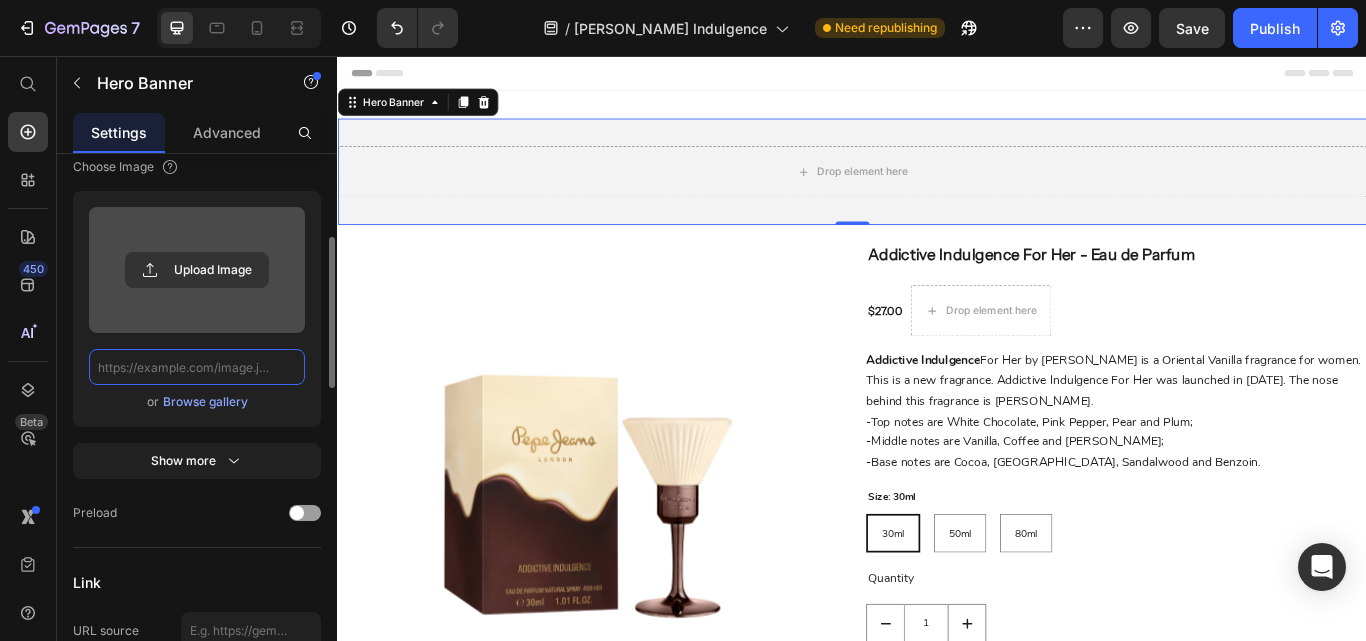 scroll, scrollTop: 0, scrollLeft: 0, axis: both 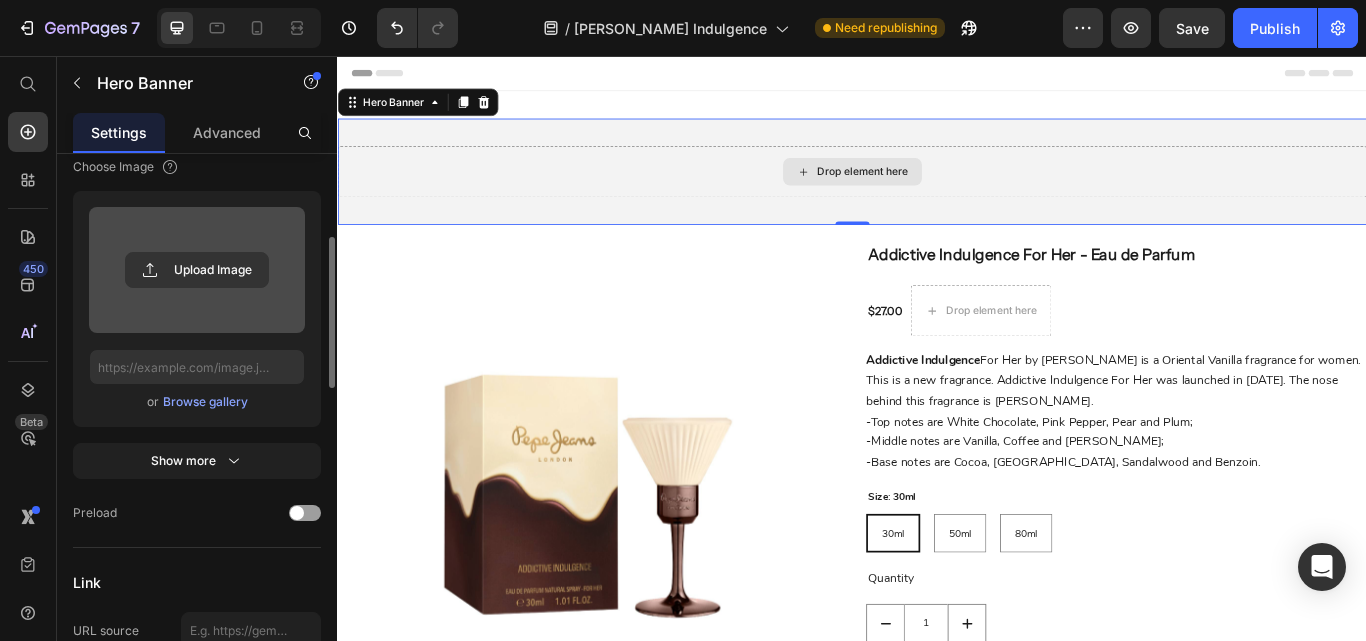 click on "Drop element here" at bounding box center (937, 191) 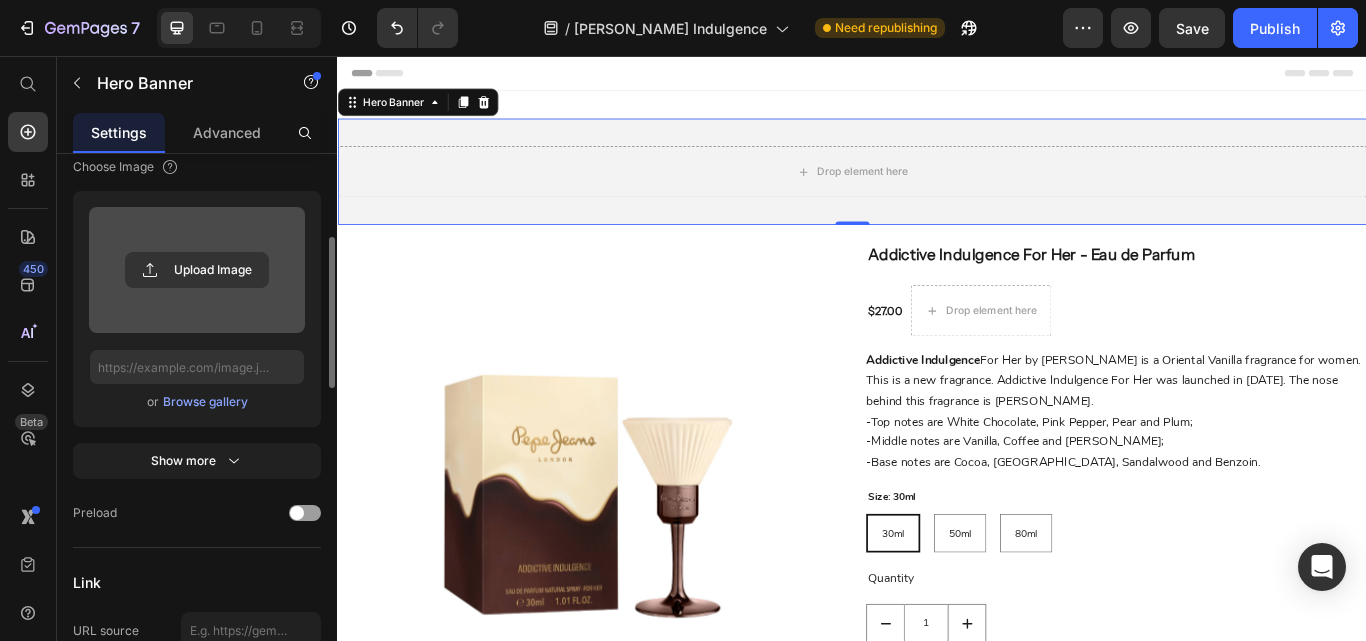 click on "Drop element here" at bounding box center [937, 191] 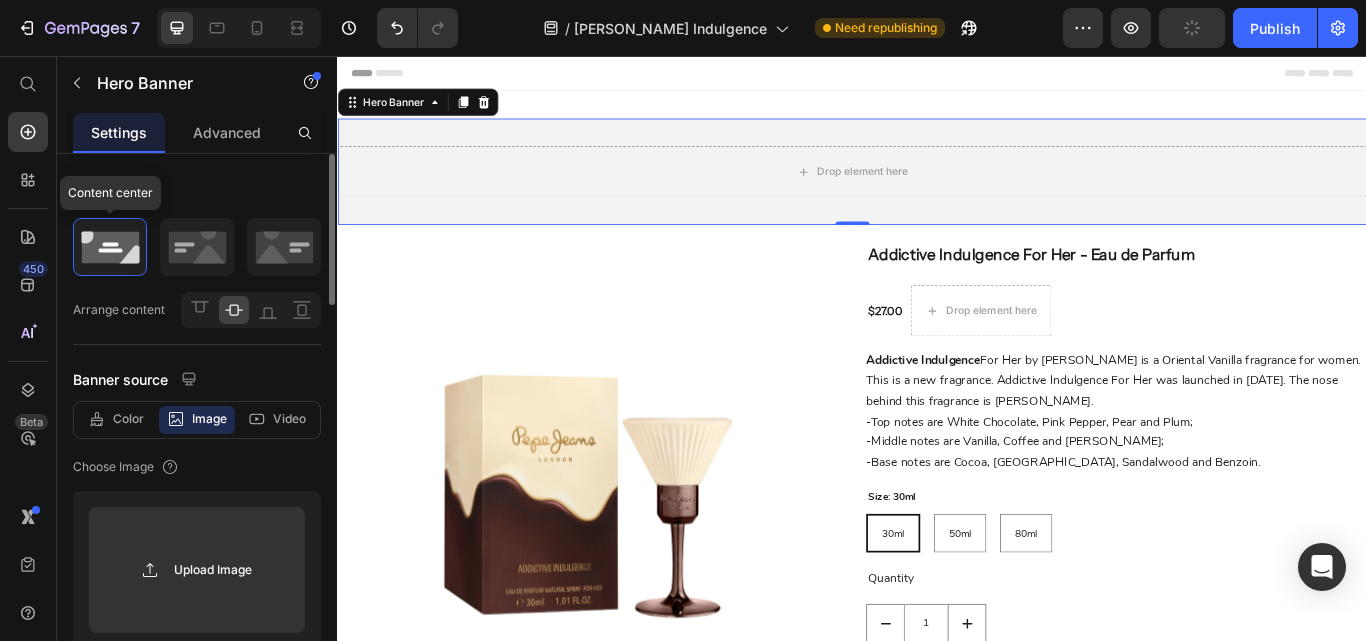 click 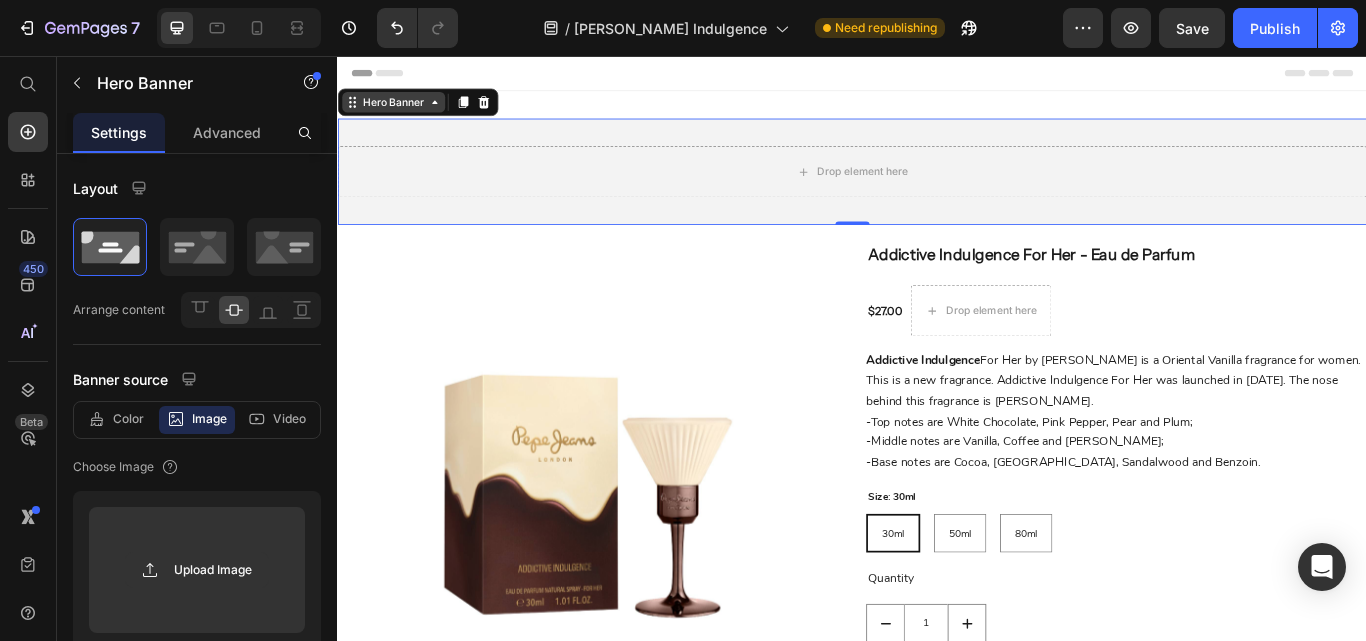 click on "Hero Banner" at bounding box center [402, 110] 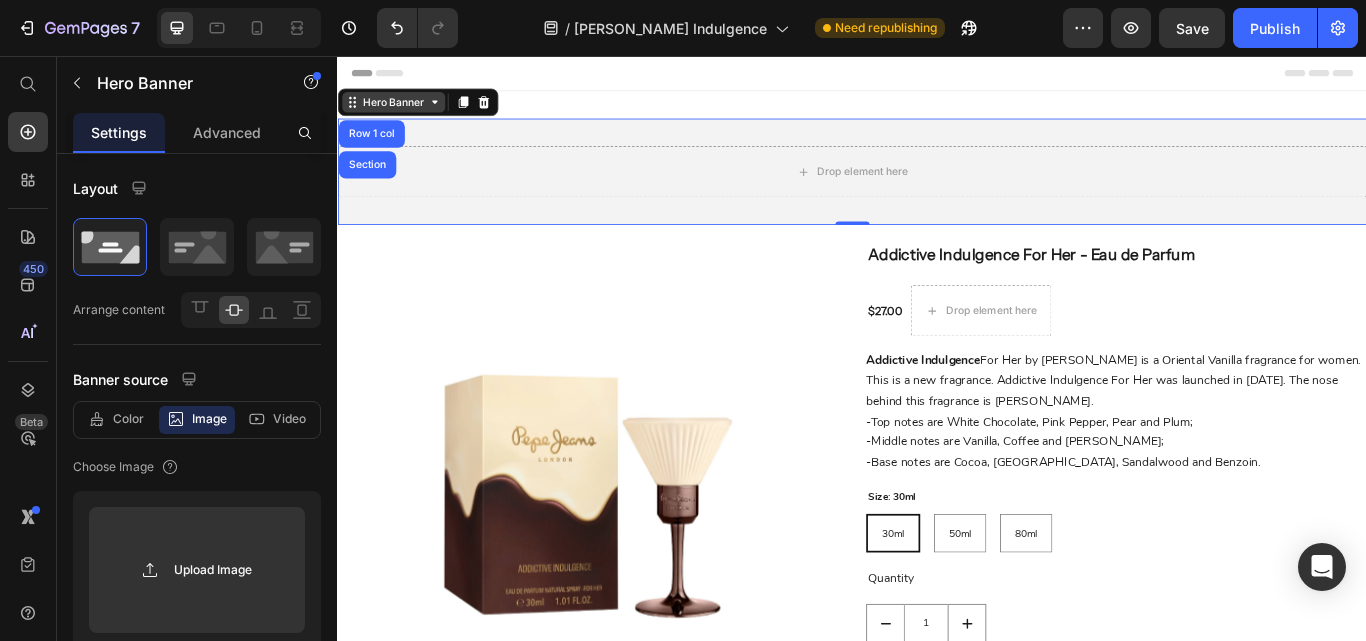 click on "Hero Banner" at bounding box center (402, 110) 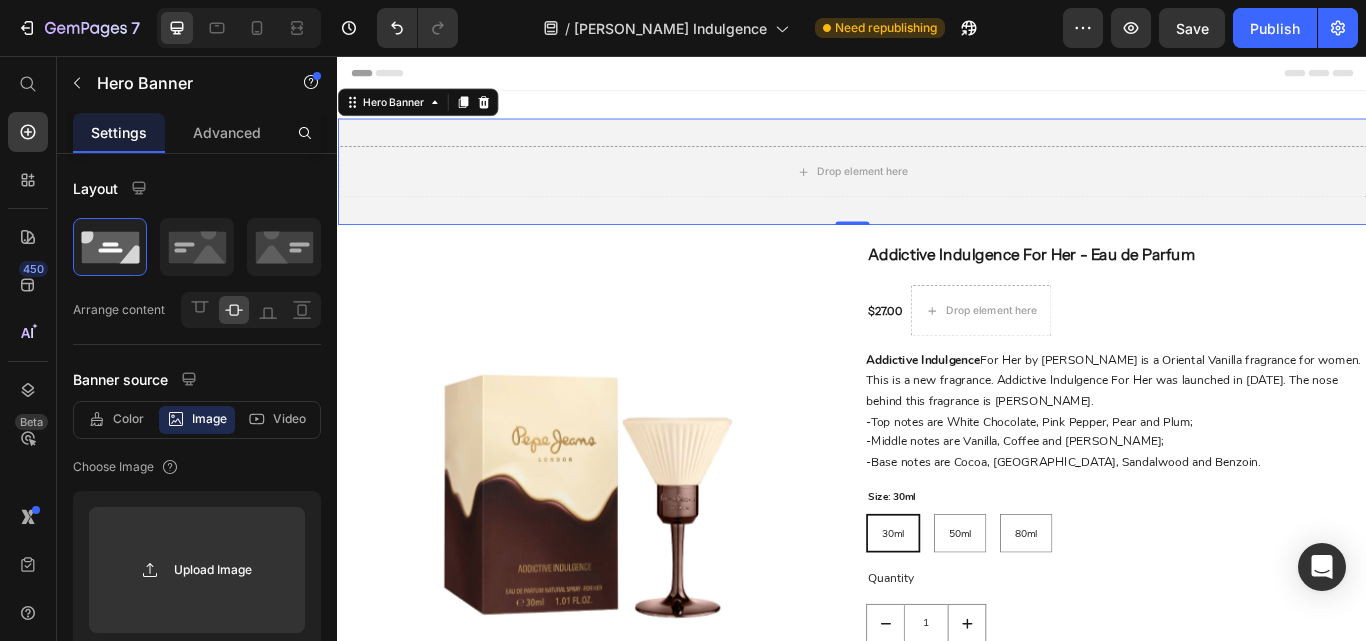 click on "Drop element here" at bounding box center [937, 191] 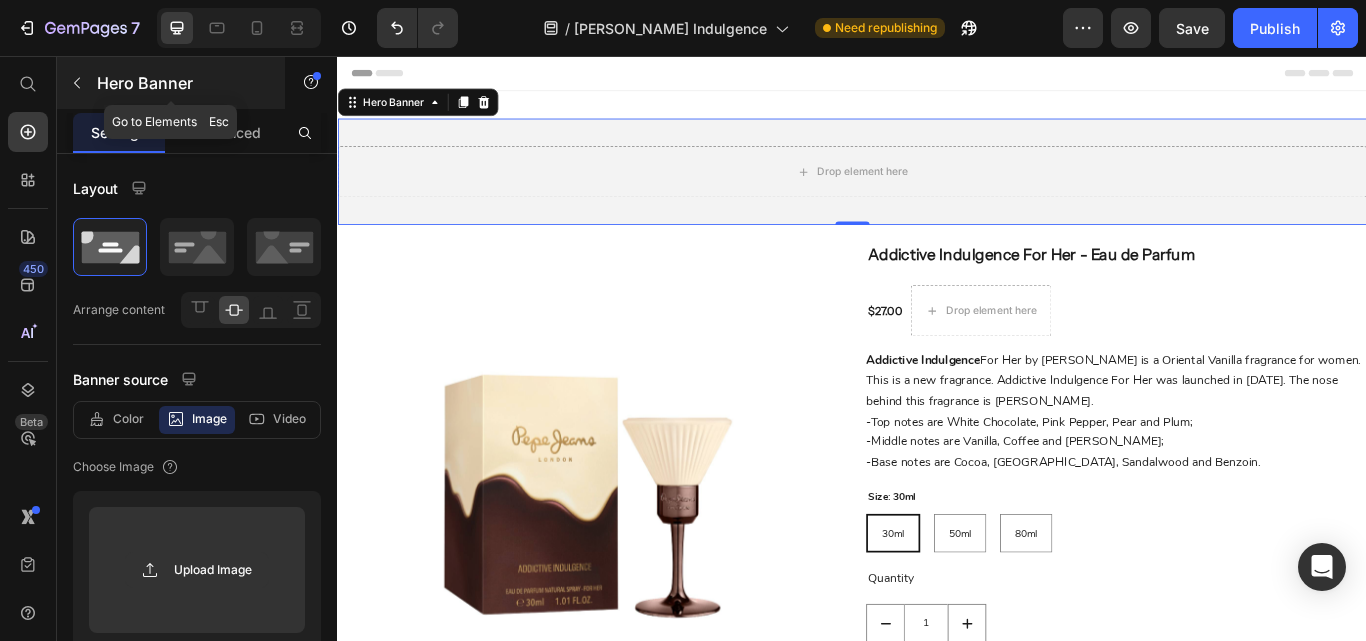 click 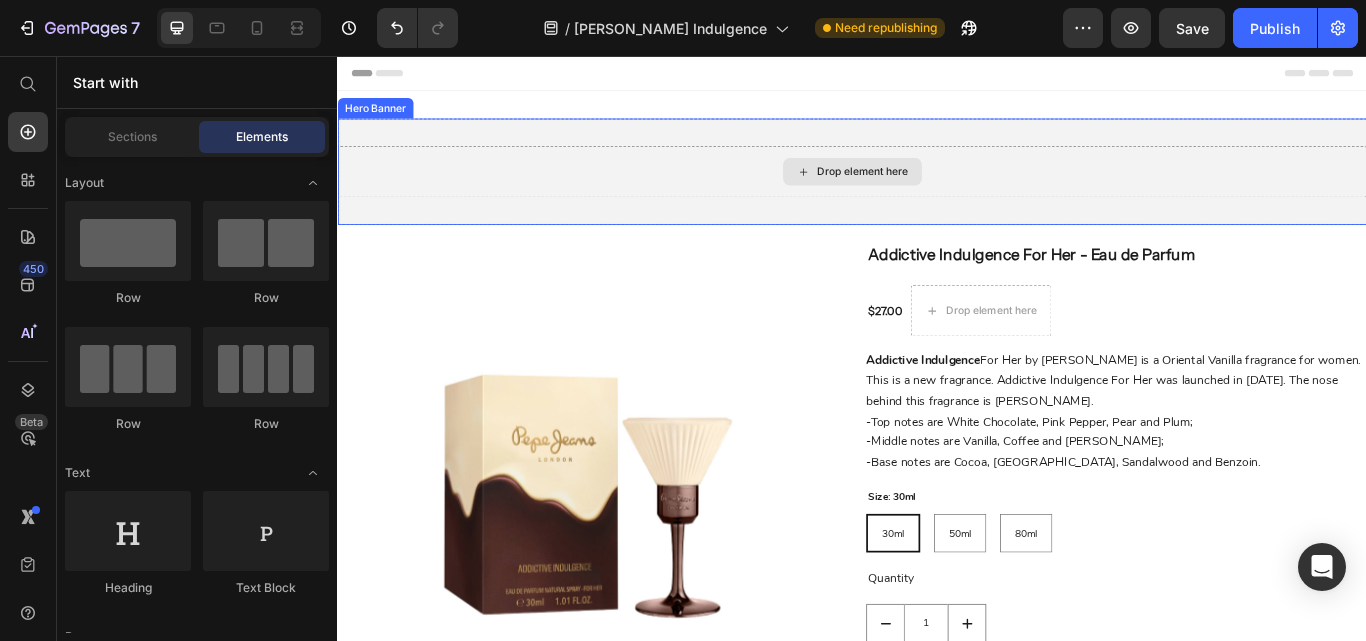 click on "Drop element here" at bounding box center (937, 191) 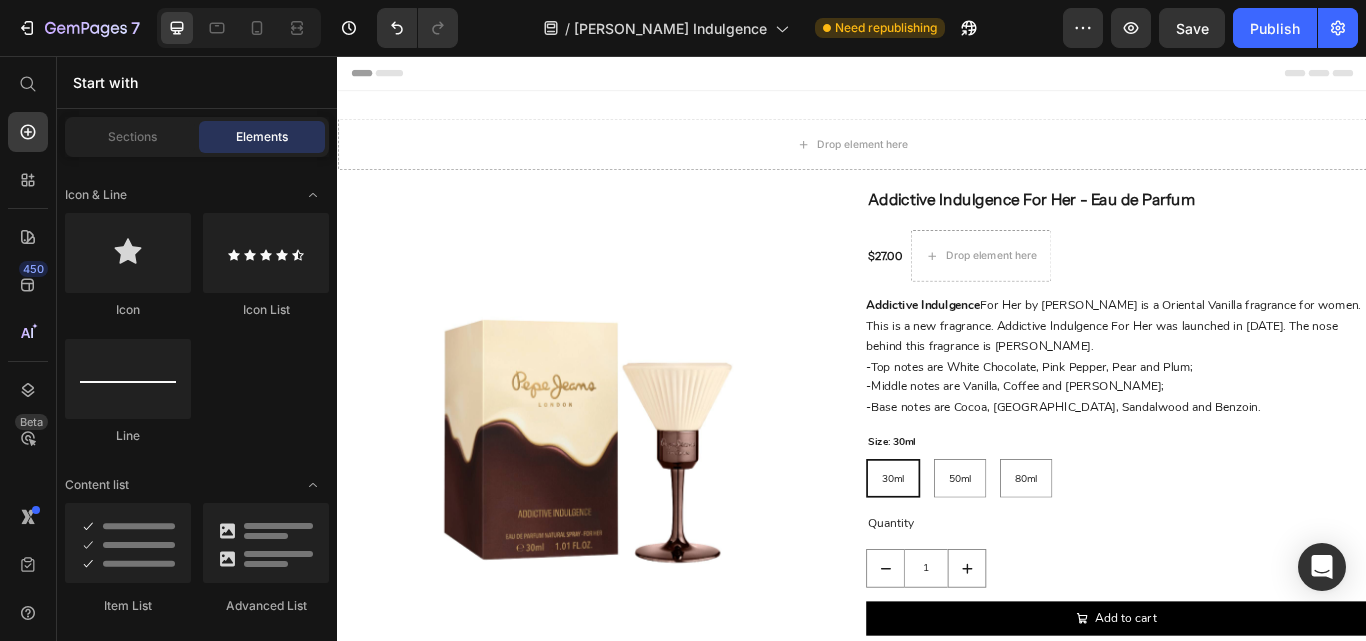 scroll, scrollTop: 1000, scrollLeft: 0, axis: vertical 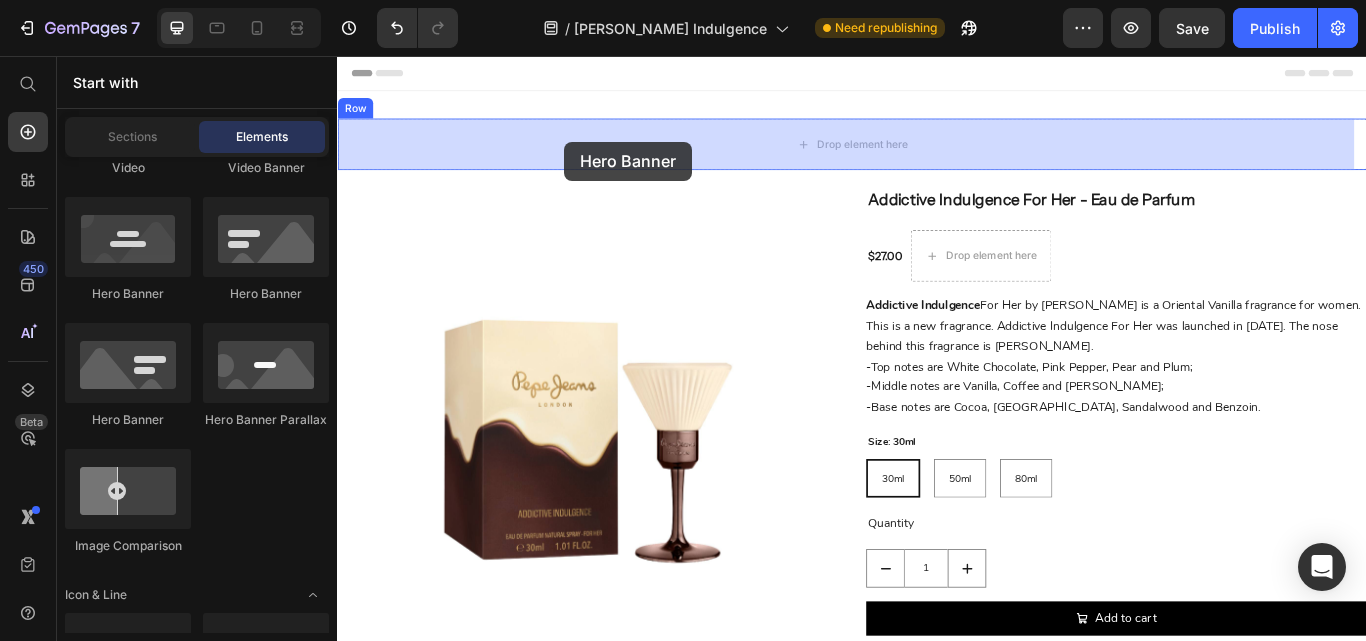 drag, startPoint x: 469, startPoint y: 317, endPoint x: 602, endPoint y: 156, distance: 208.83008 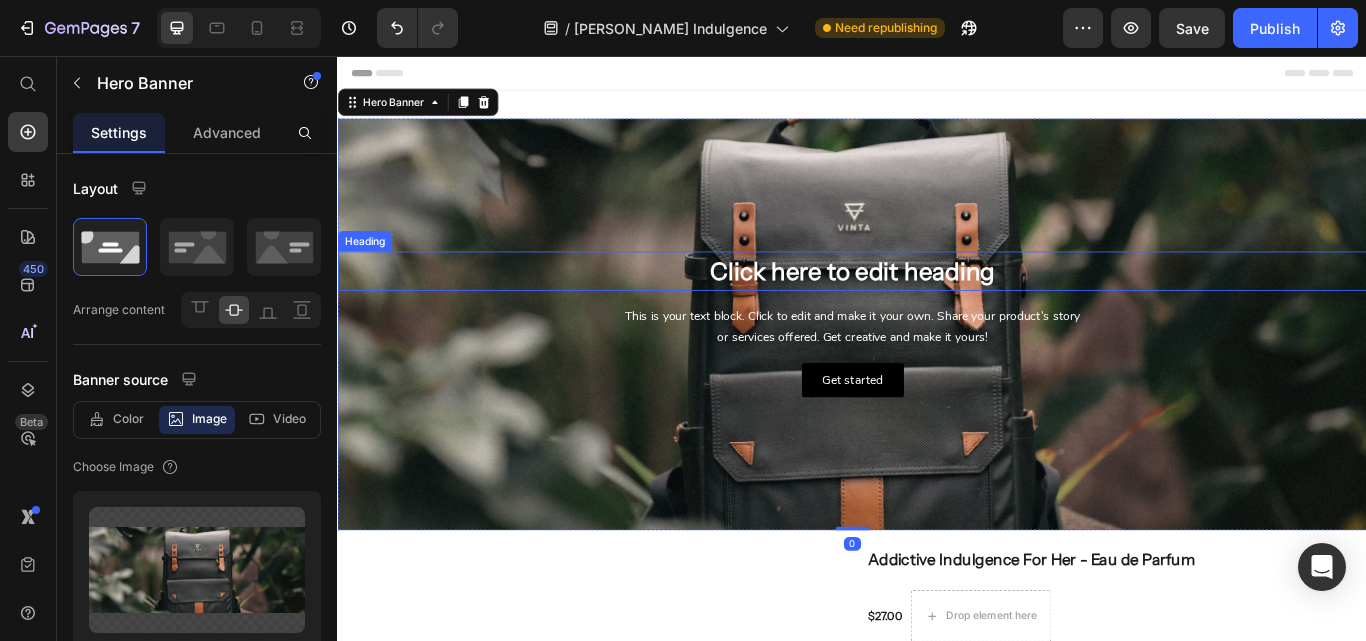 click on "Click here to edit heading" at bounding box center (937, 307) 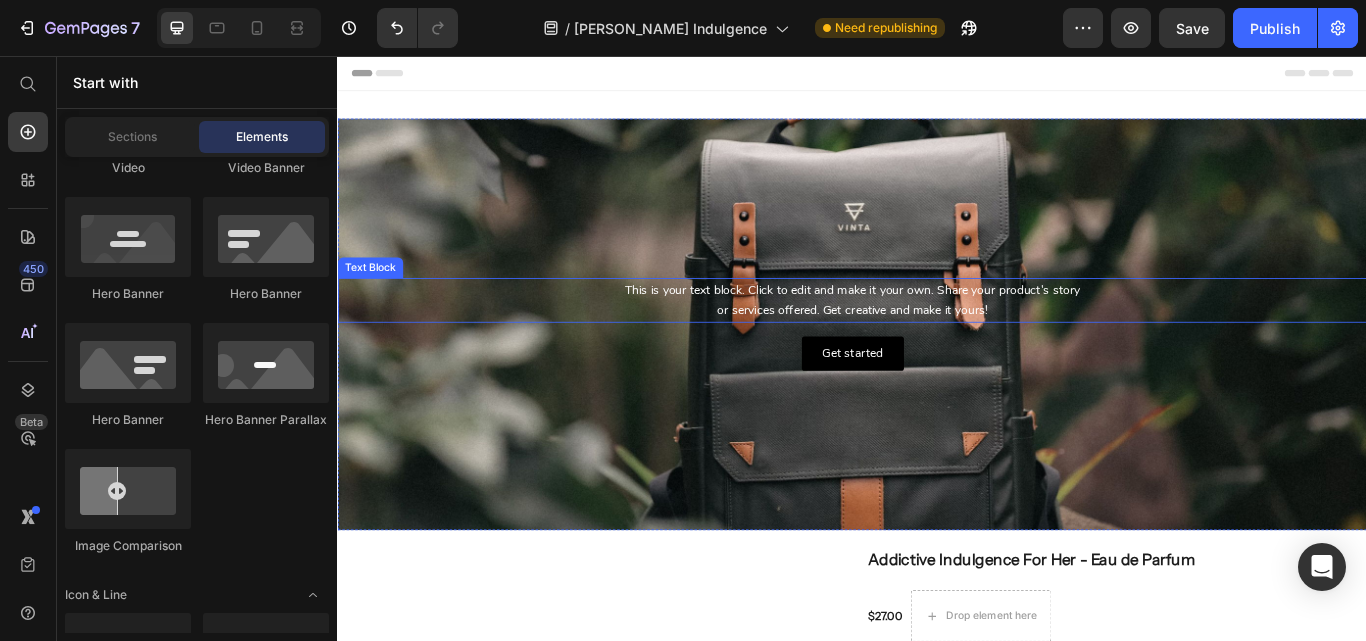 click on "This is your text block. Click to edit and make it your own. Share your product's story                   or services offered. Get creative and make it yours!" at bounding box center [937, 341] 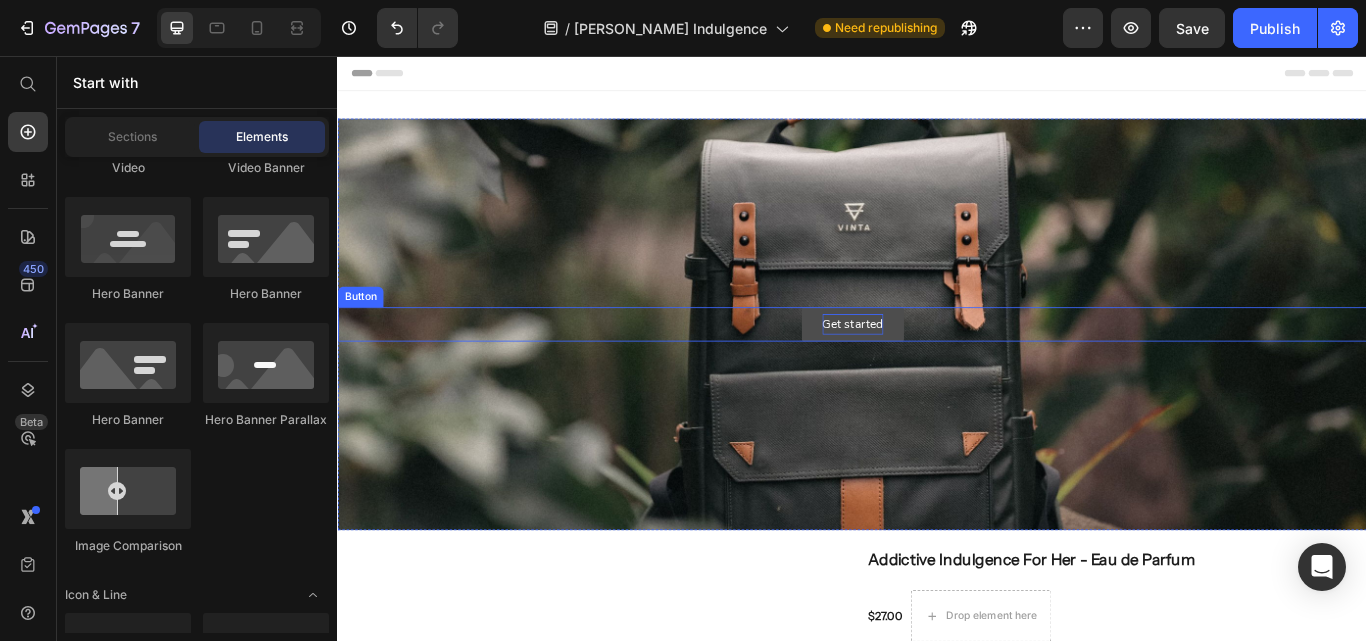 click on "Get started" at bounding box center [937, 369] 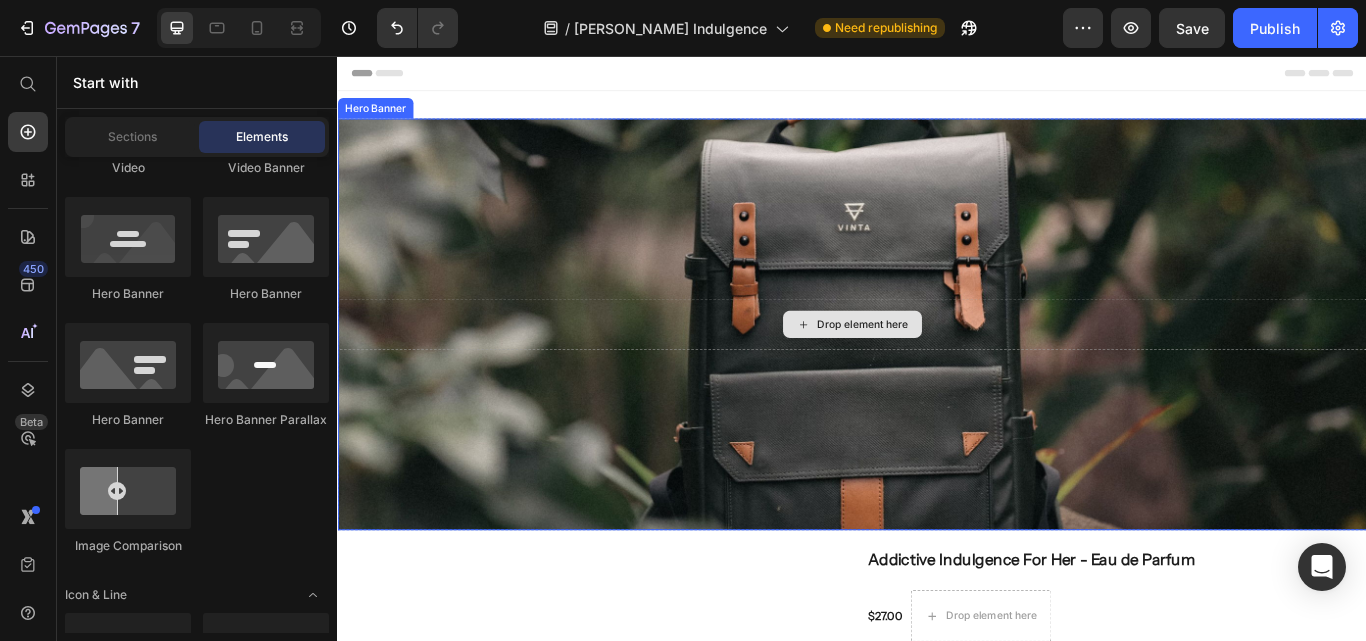 click on "Drop element here" at bounding box center (937, 369) 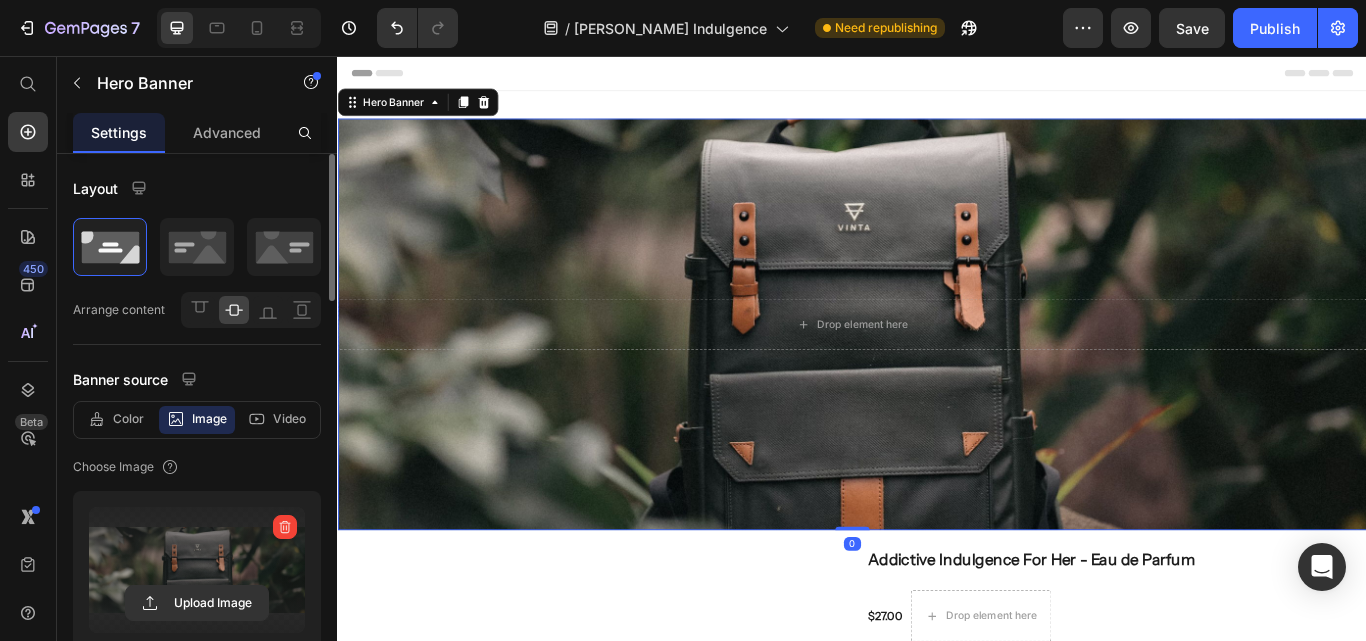 click at bounding box center [197, 570] 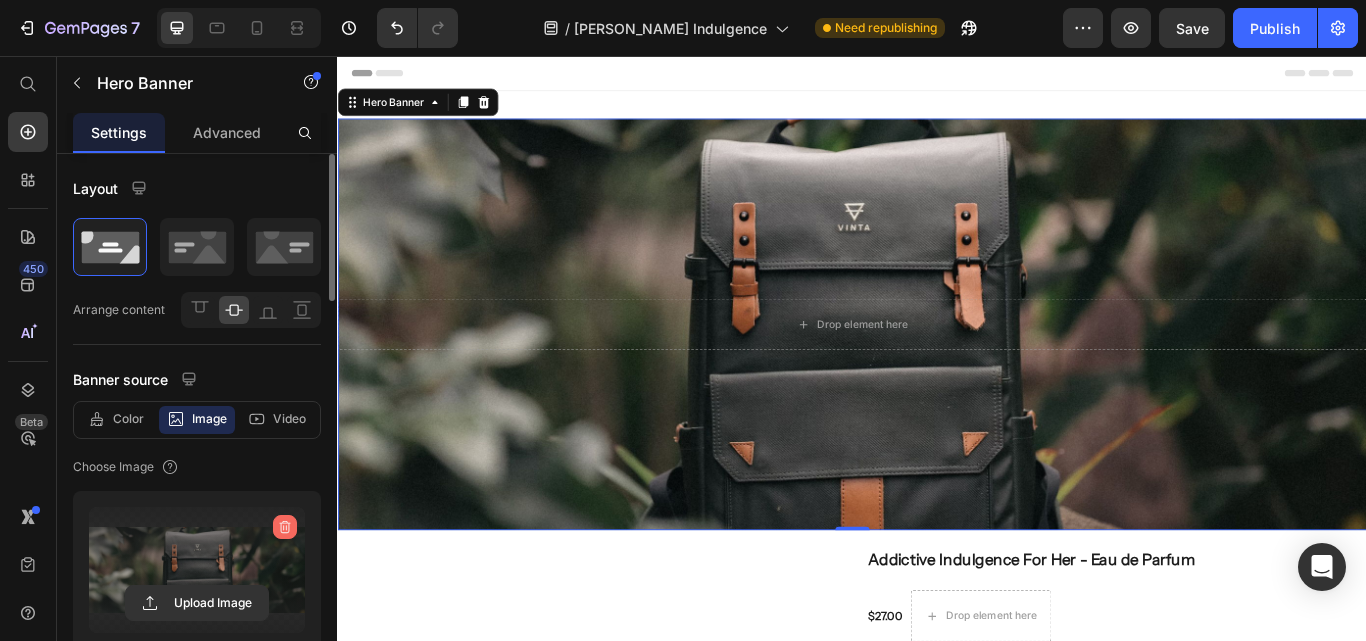 click 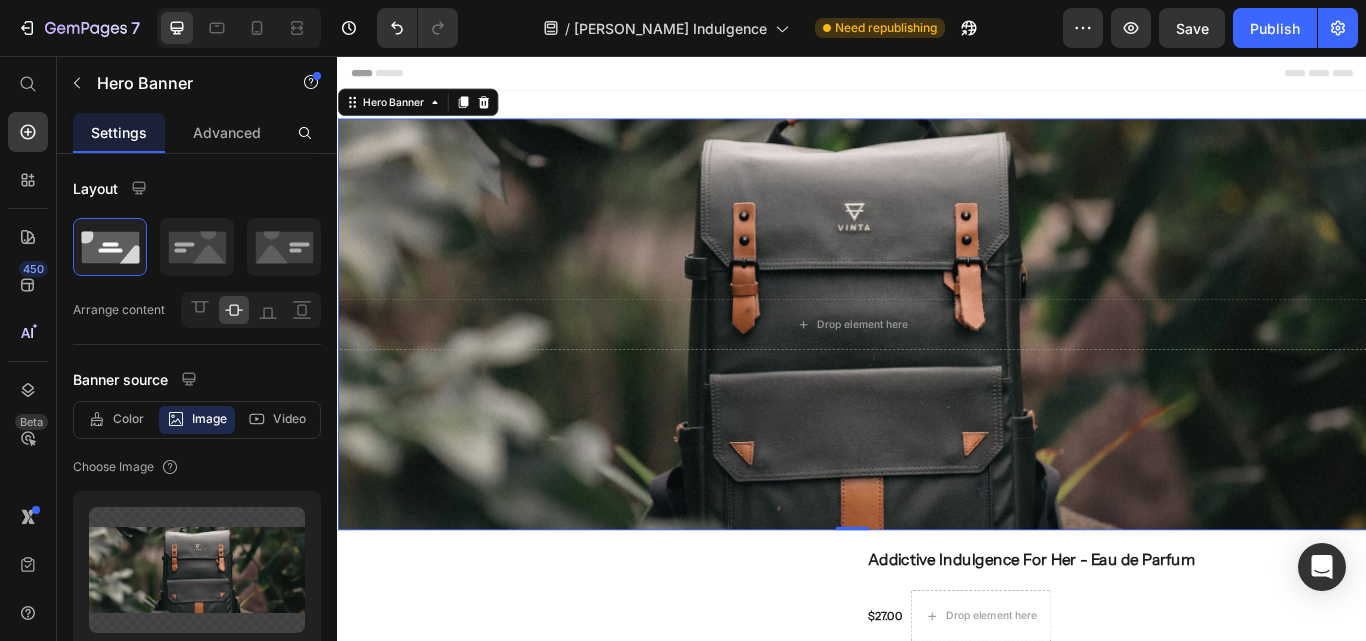 type 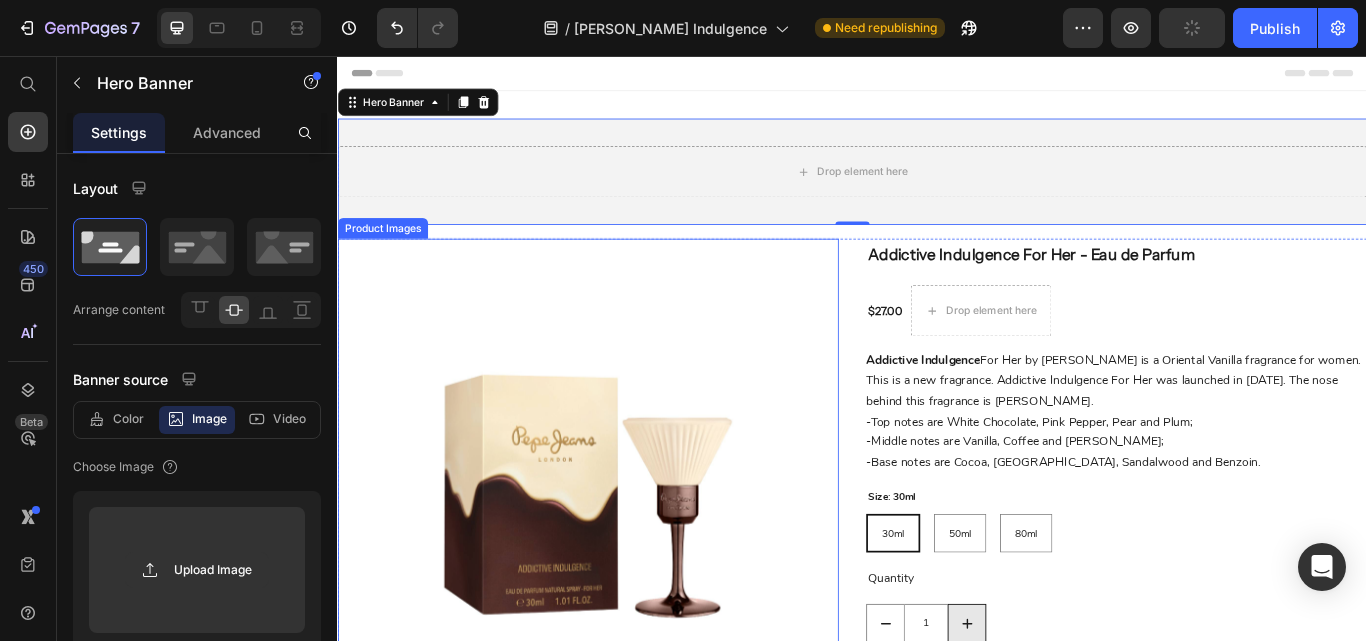 scroll, scrollTop: 57, scrollLeft: 0, axis: vertical 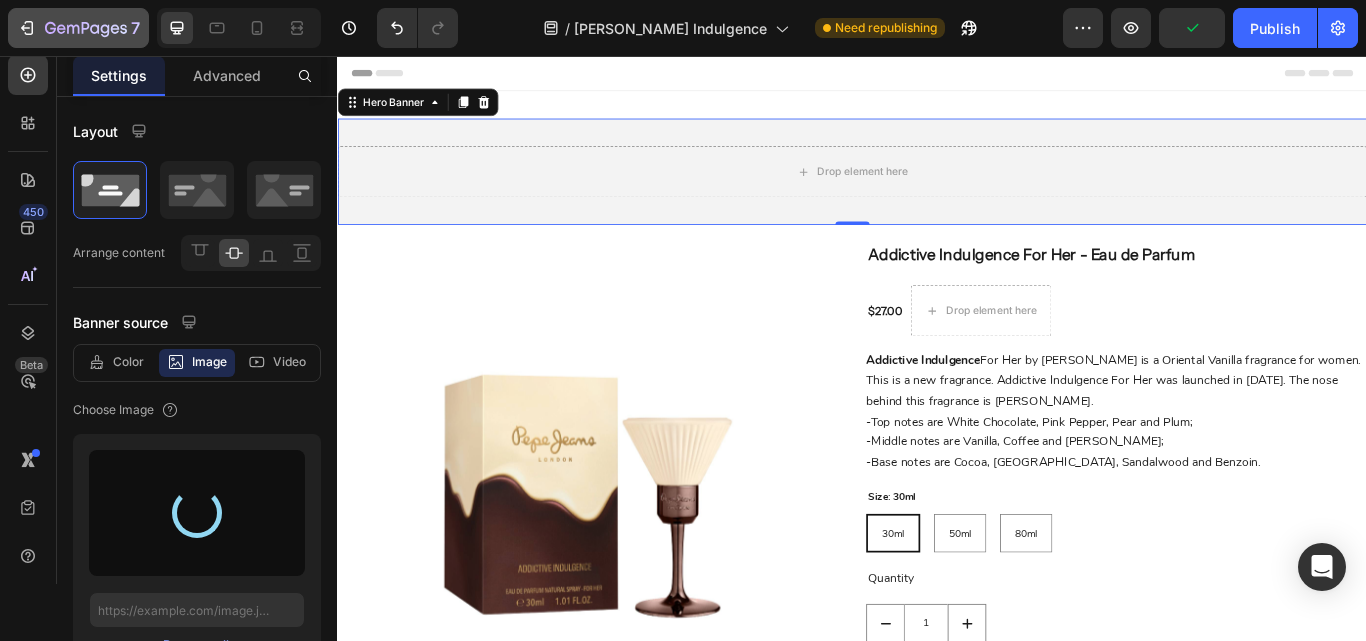 type on "[URL][DOMAIN_NAME]" 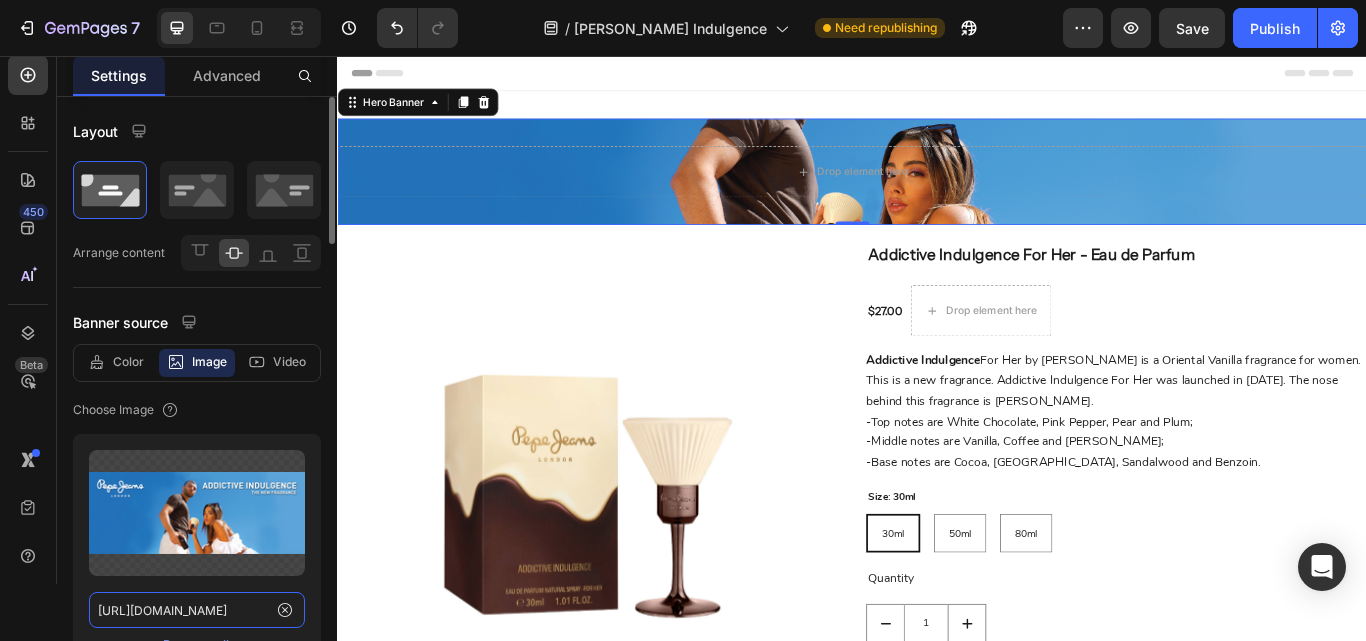 scroll, scrollTop: 400, scrollLeft: 0, axis: vertical 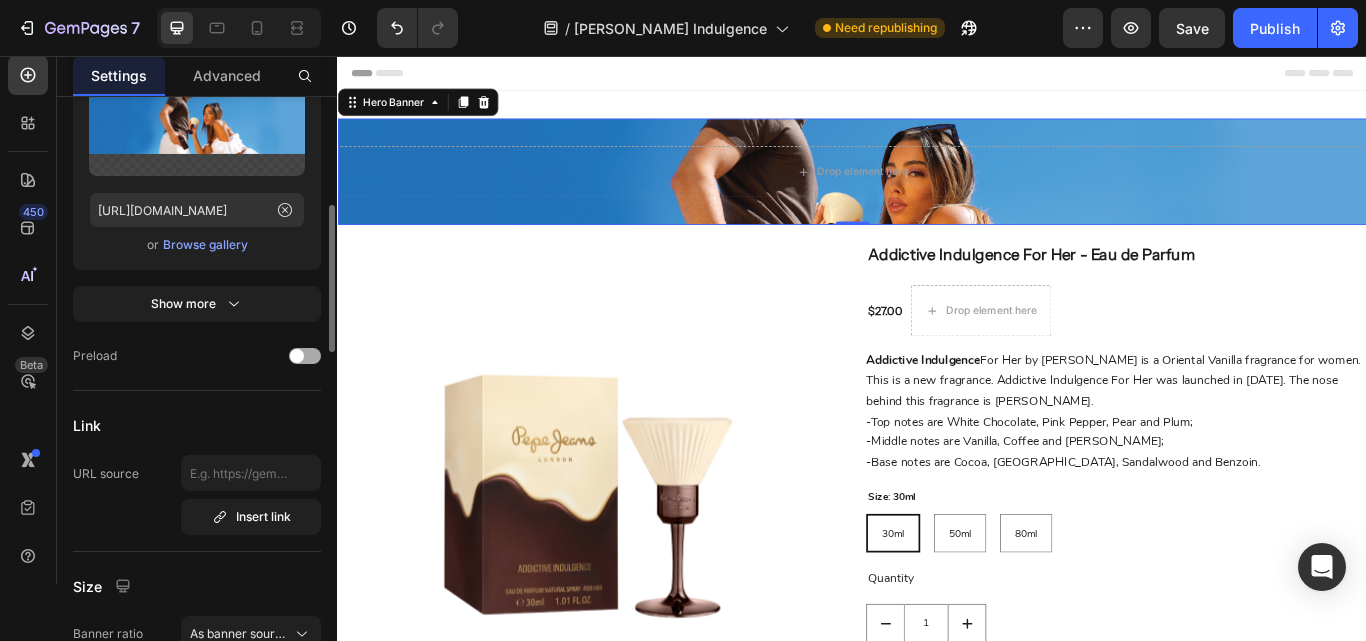 click at bounding box center (297, 356) 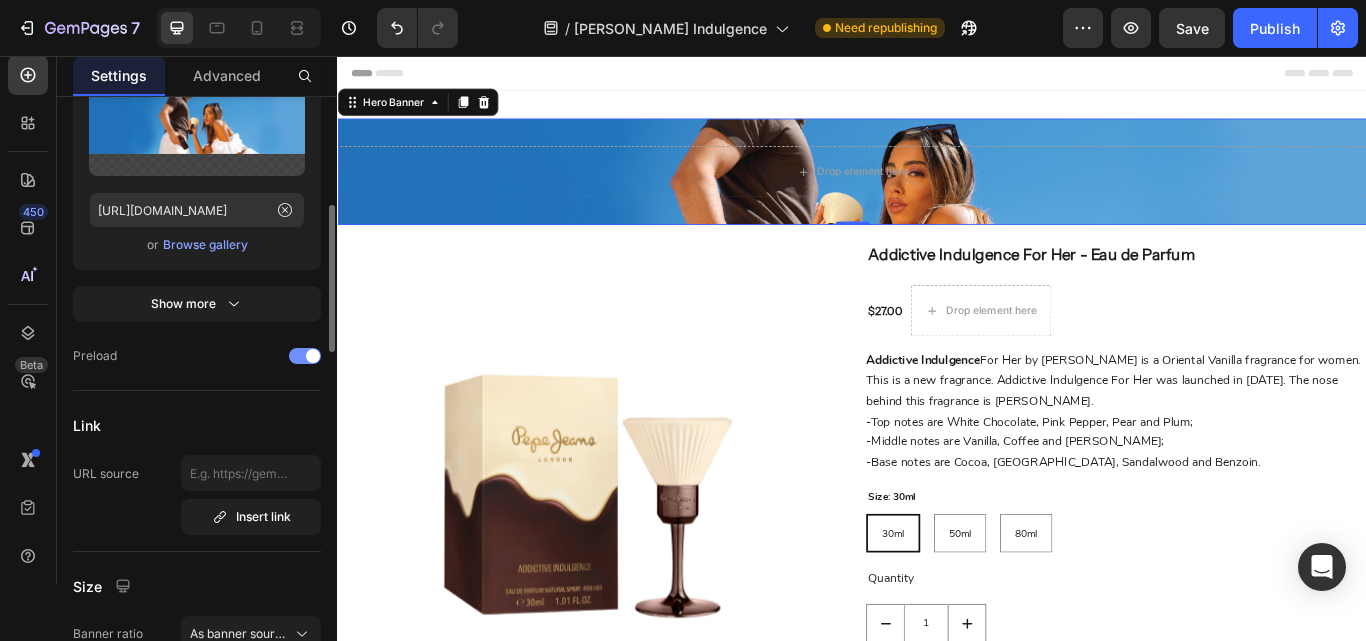 click at bounding box center (305, 356) 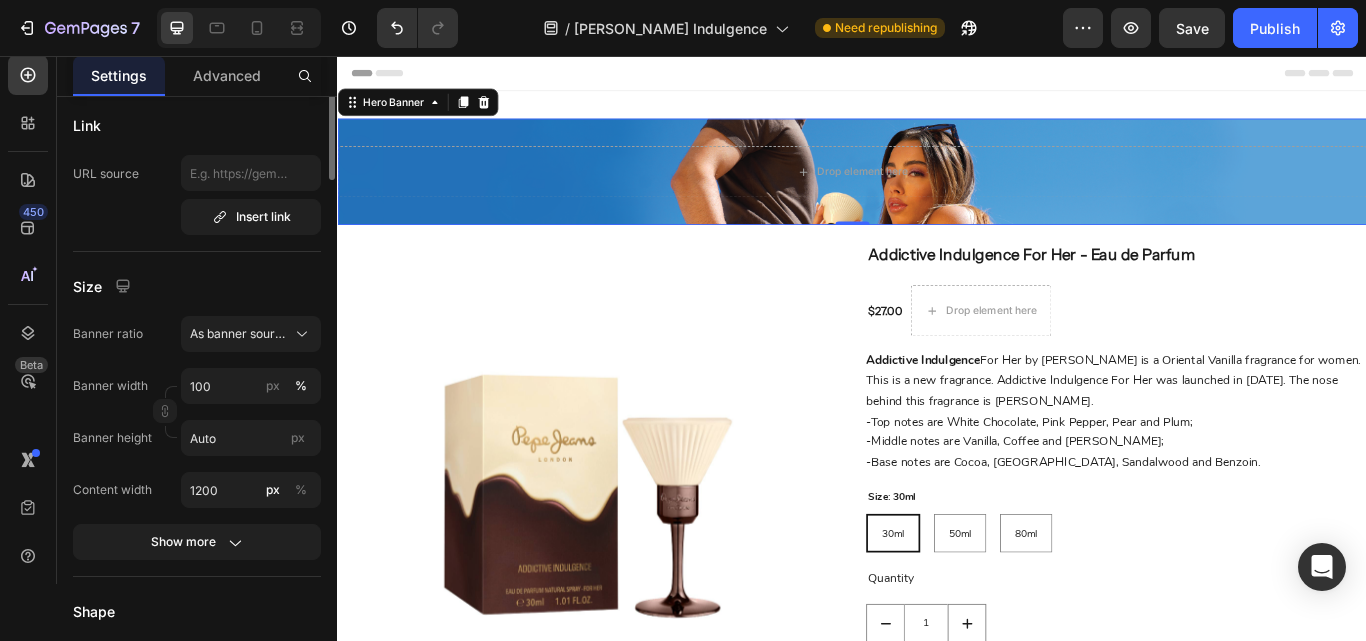 scroll, scrollTop: 800, scrollLeft: 0, axis: vertical 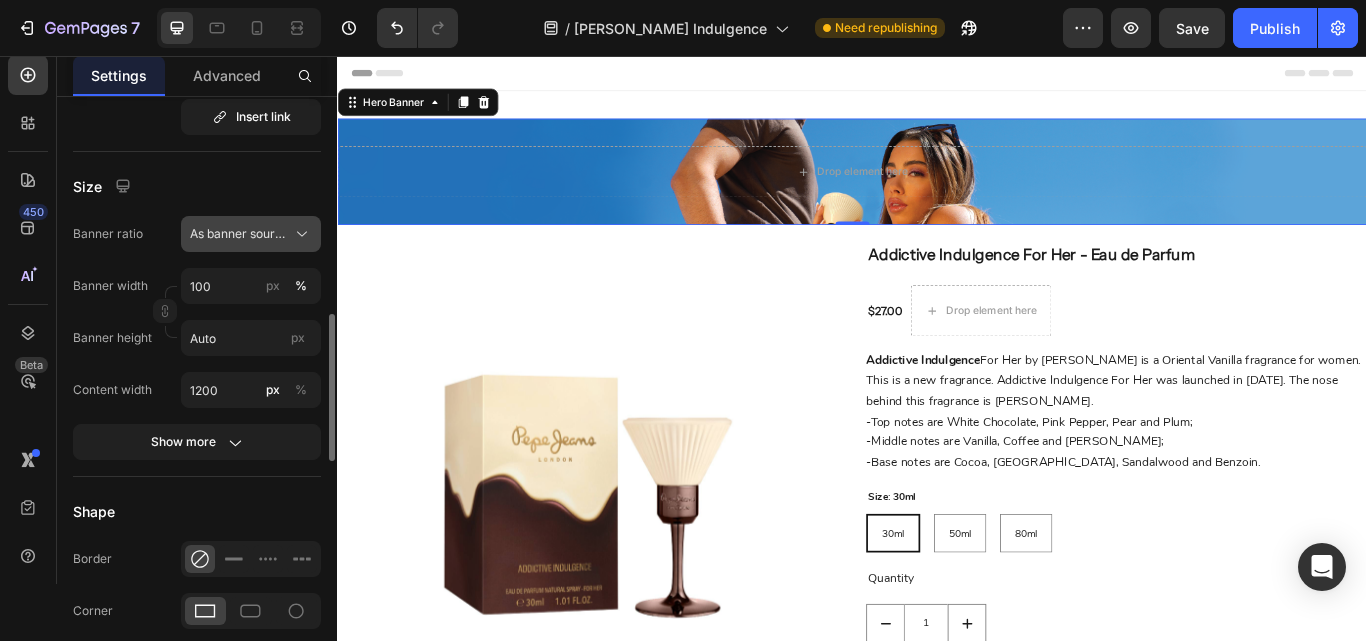 click on "As banner source" at bounding box center (251, 234) 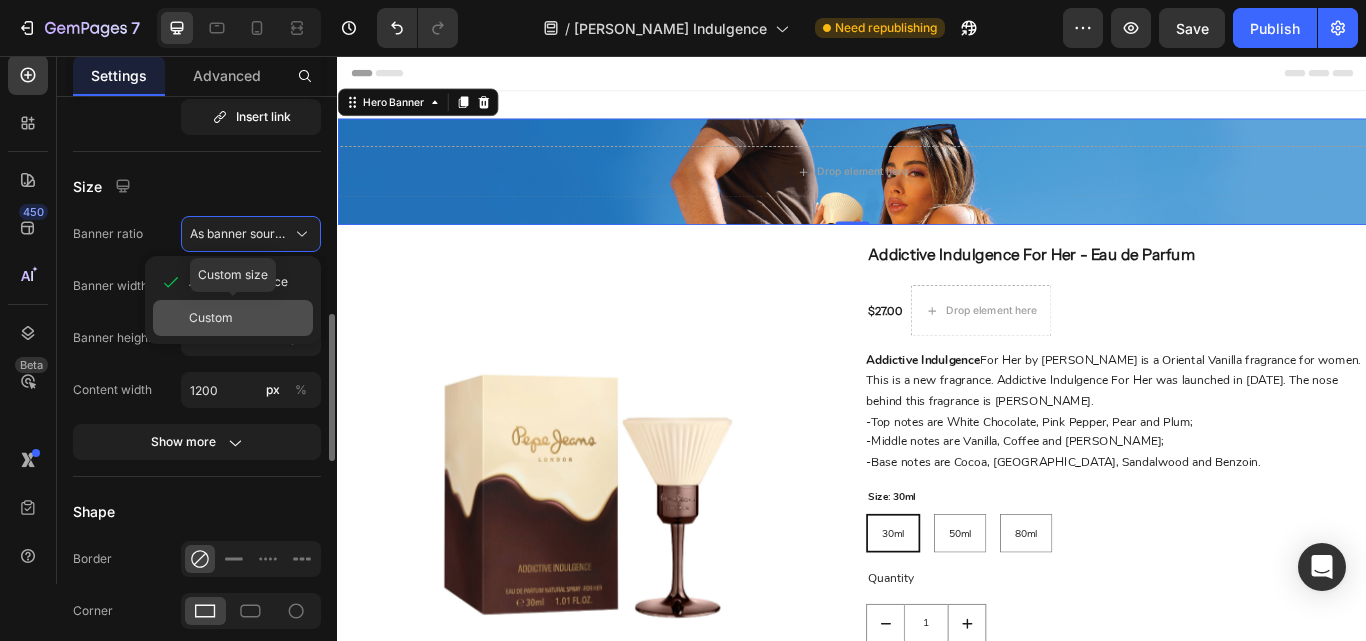 click on "Custom" 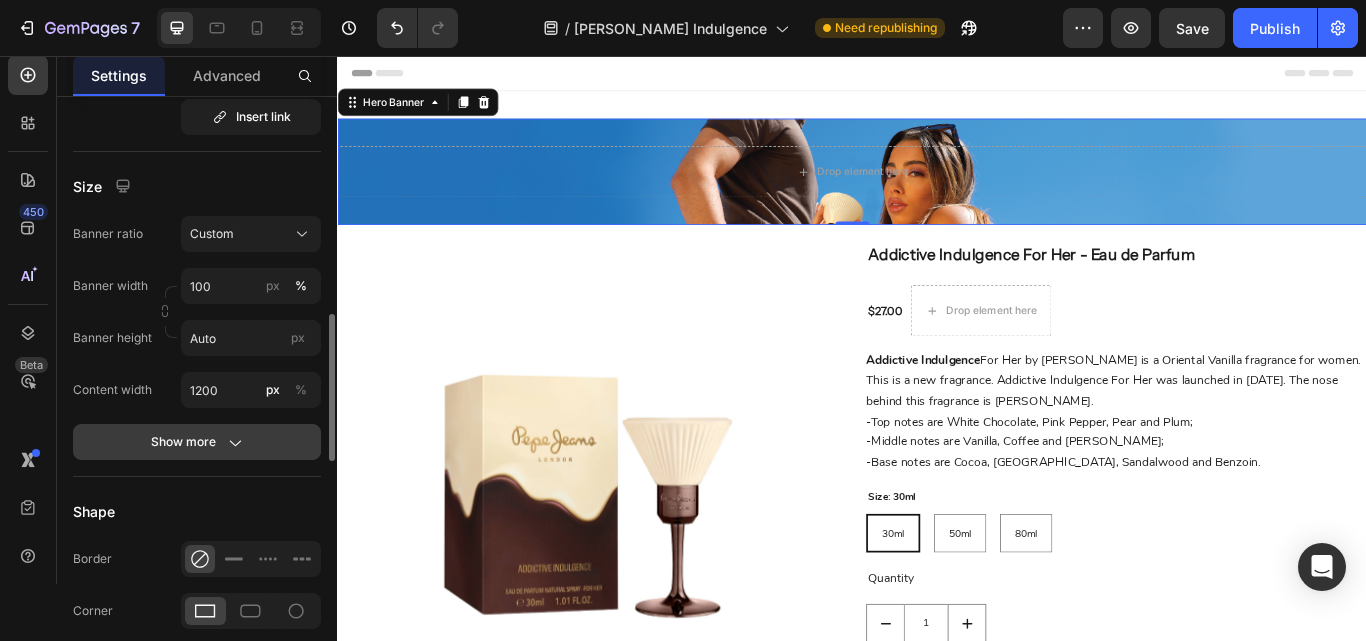 click 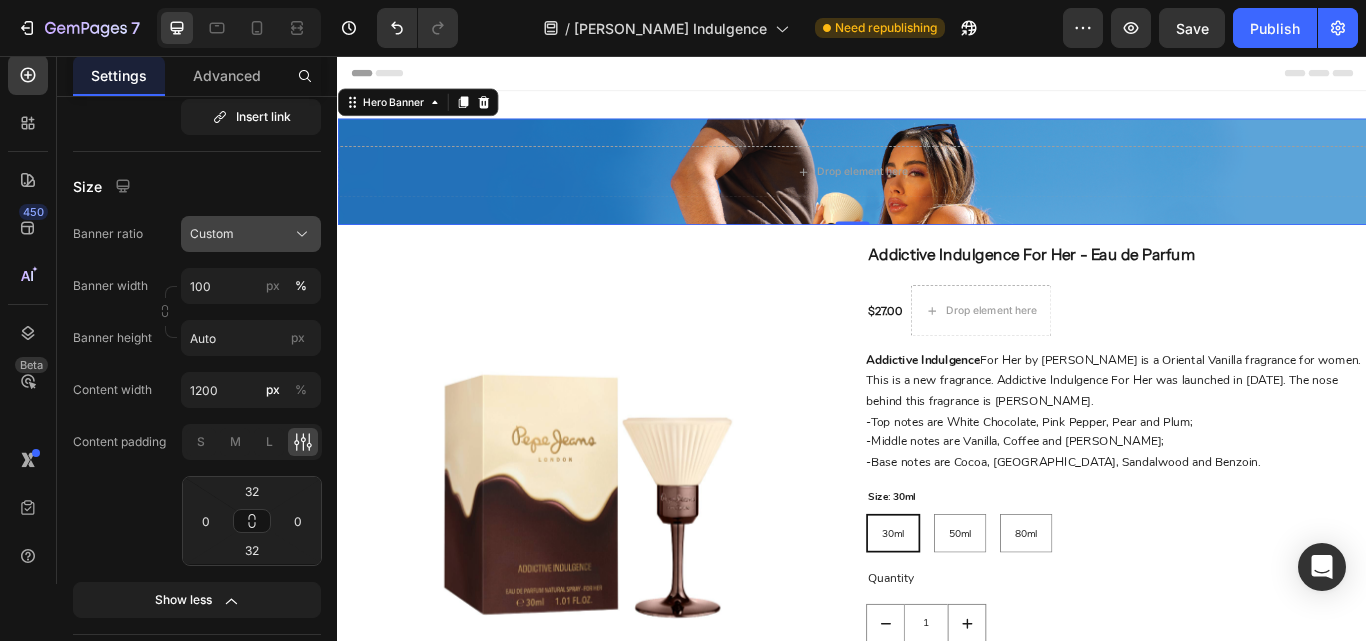 click on "Custom" at bounding box center [212, 234] 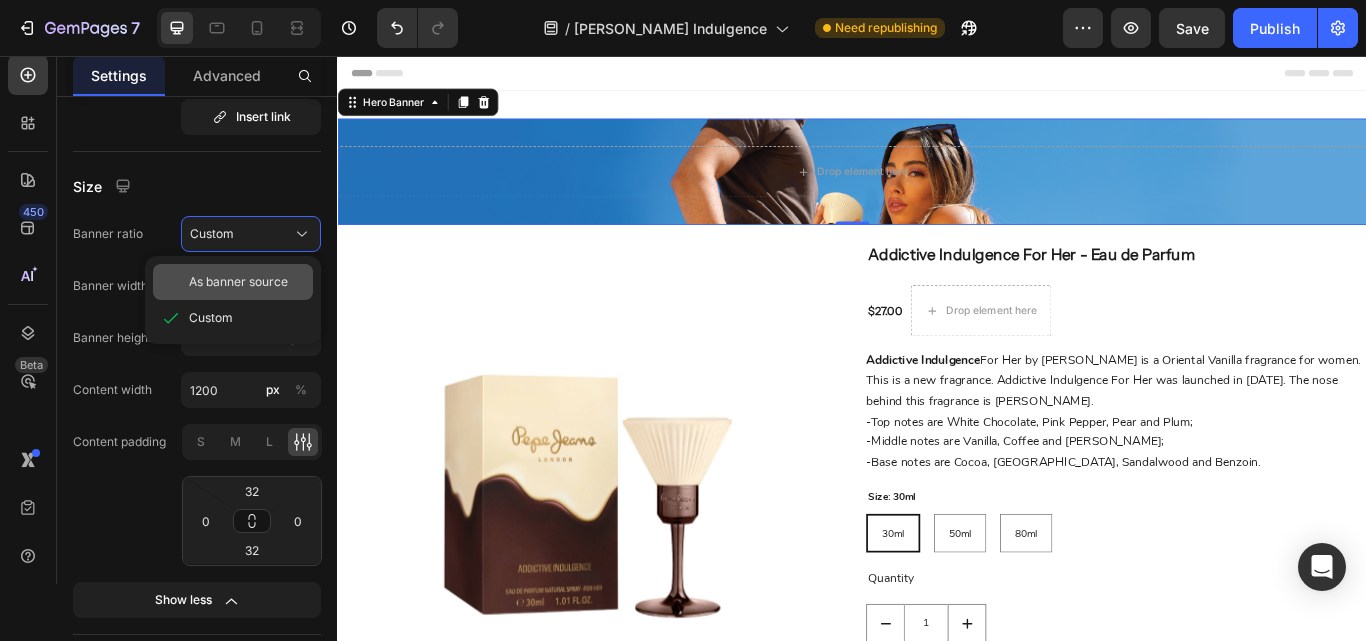 click on "As banner source" at bounding box center [238, 282] 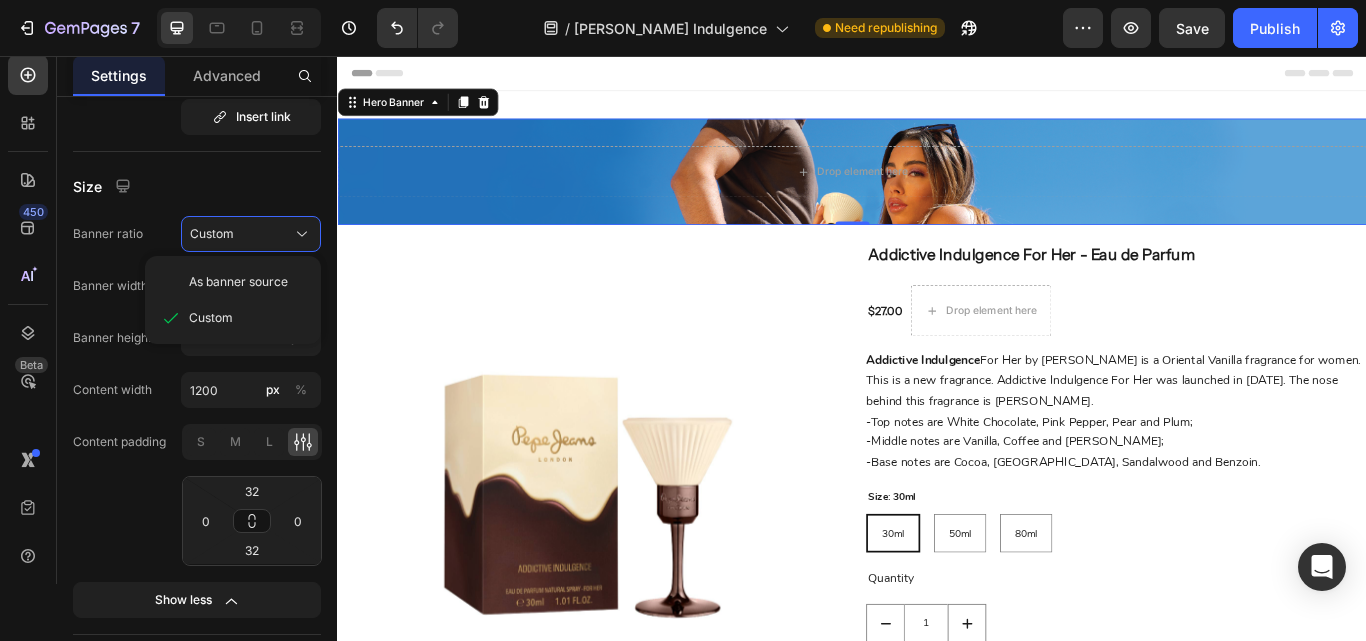 type 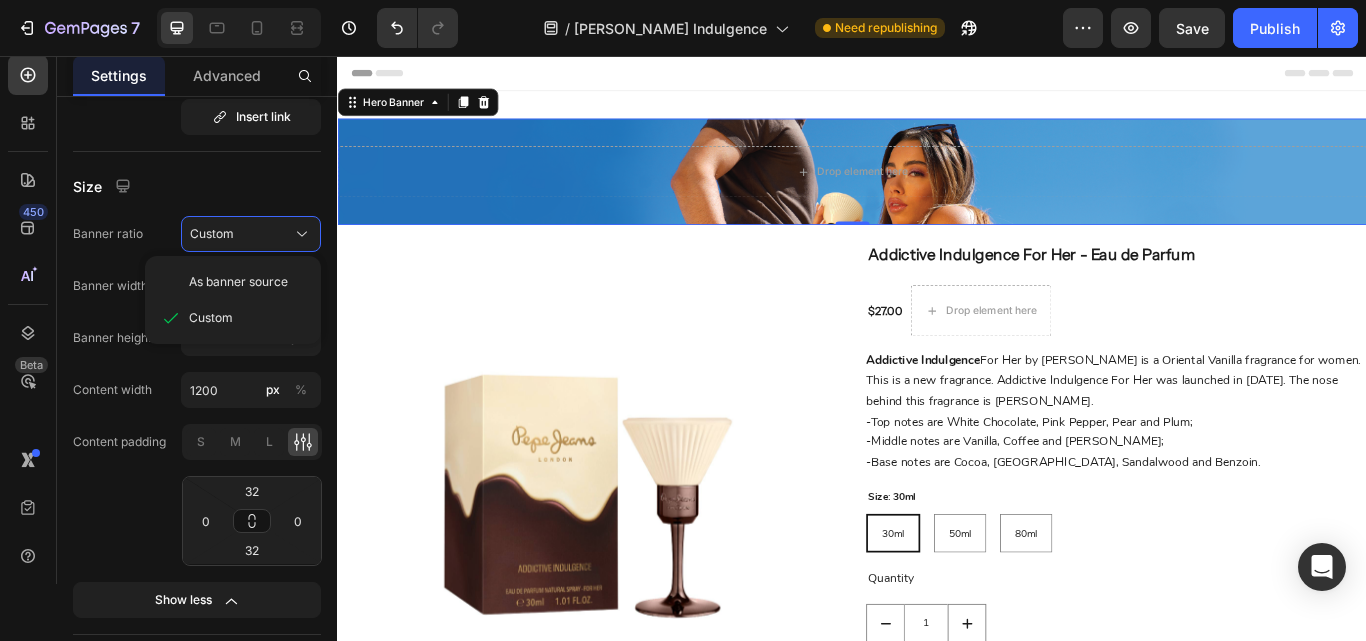 type 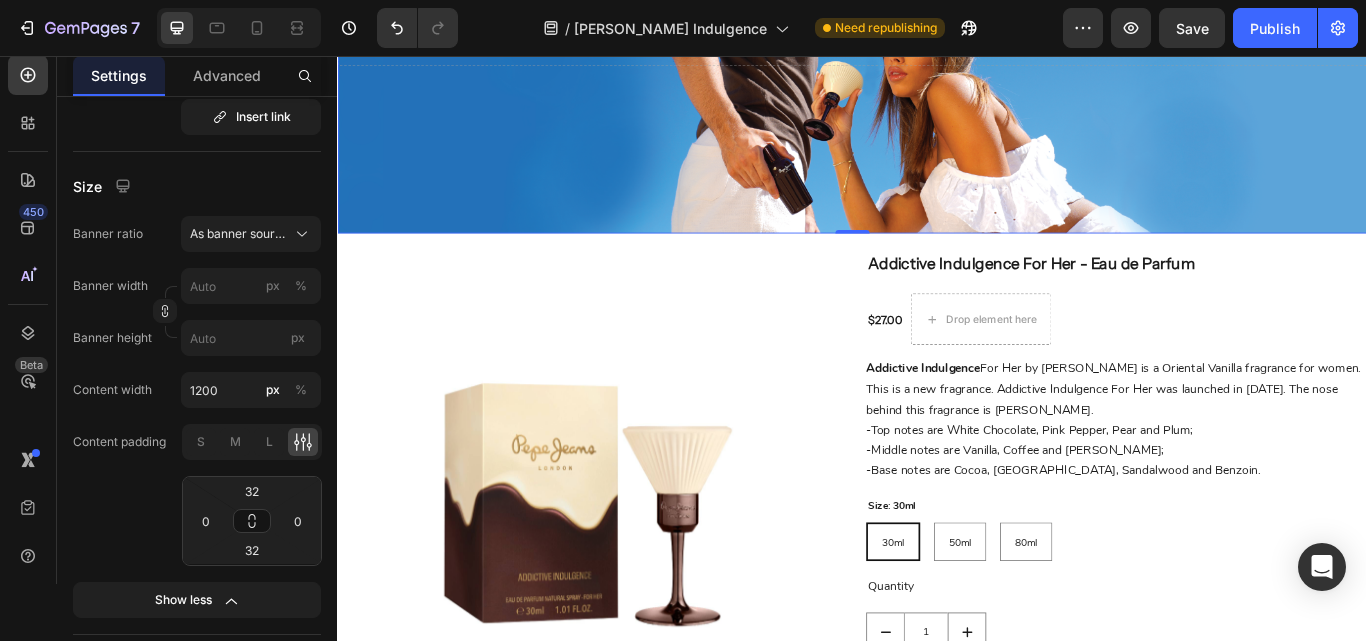 scroll, scrollTop: 100, scrollLeft: 0, axis: vertical 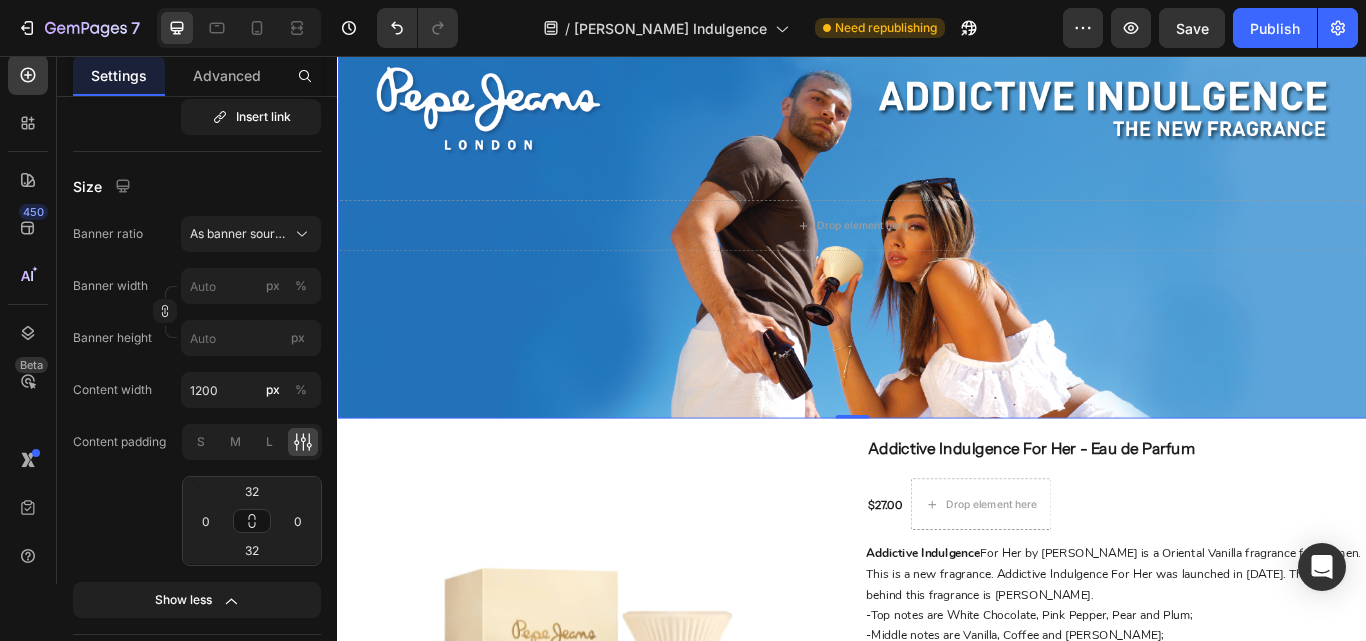 click at bounding box center [937, 254] 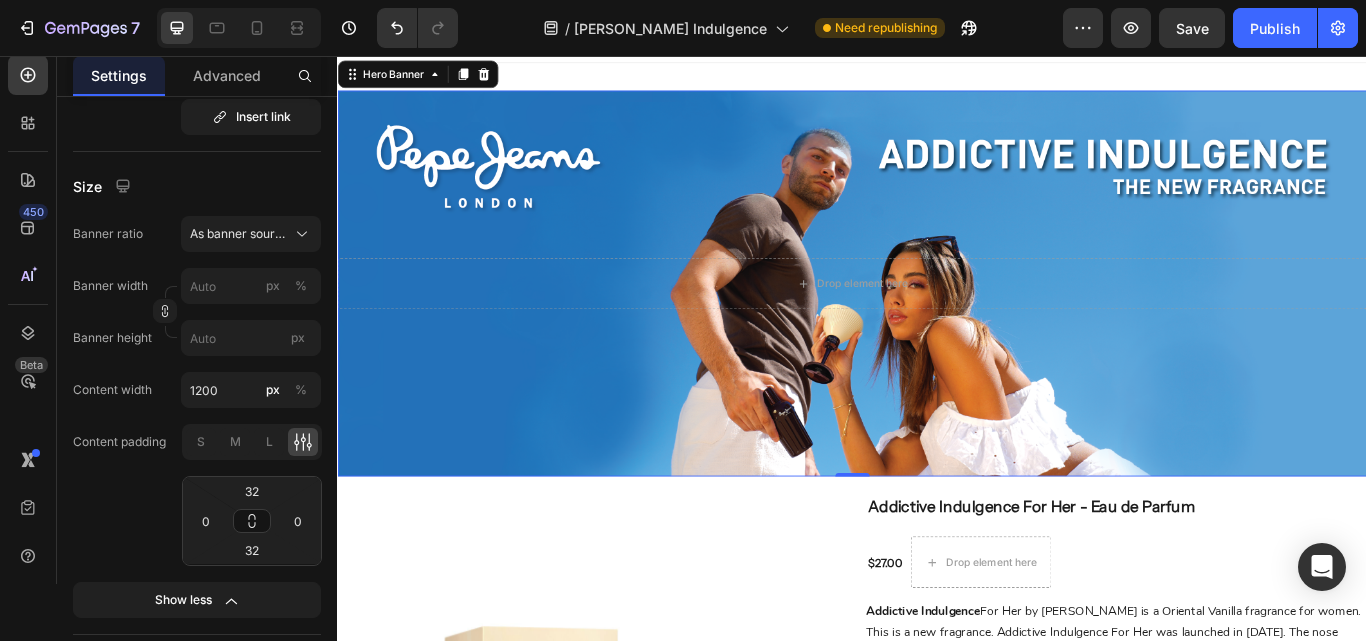 scroll, scrollTop: 0, scrollLeft: 0, axis: both 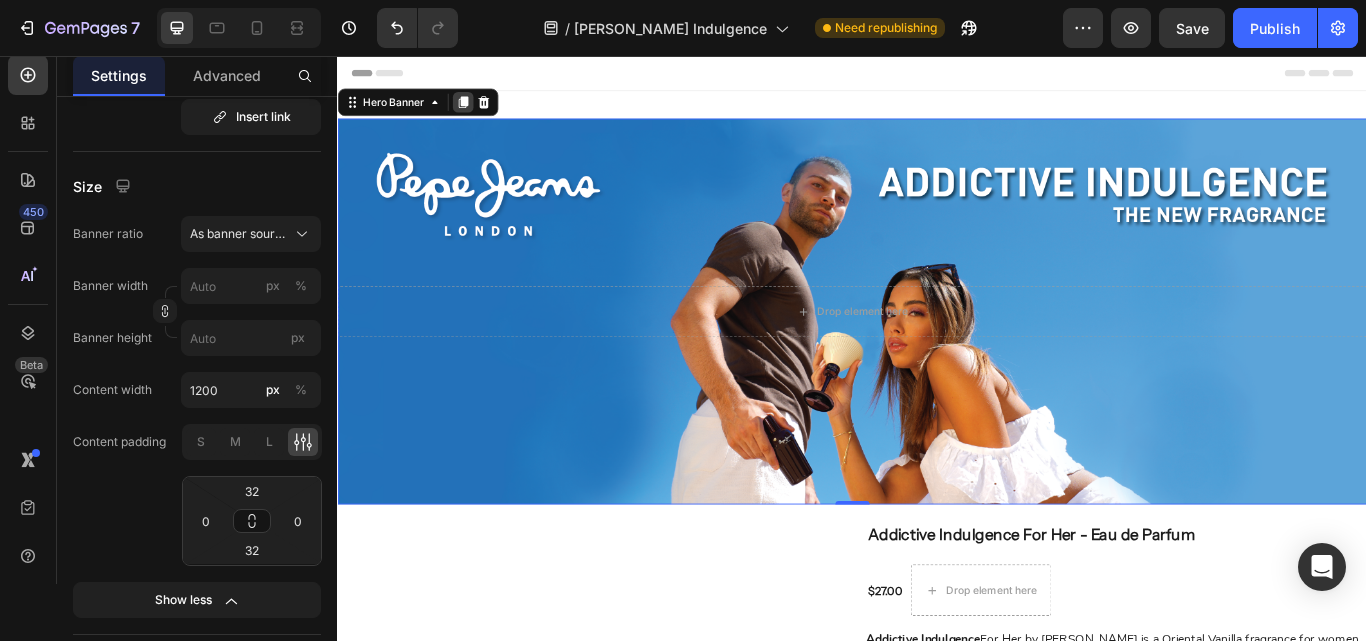 click 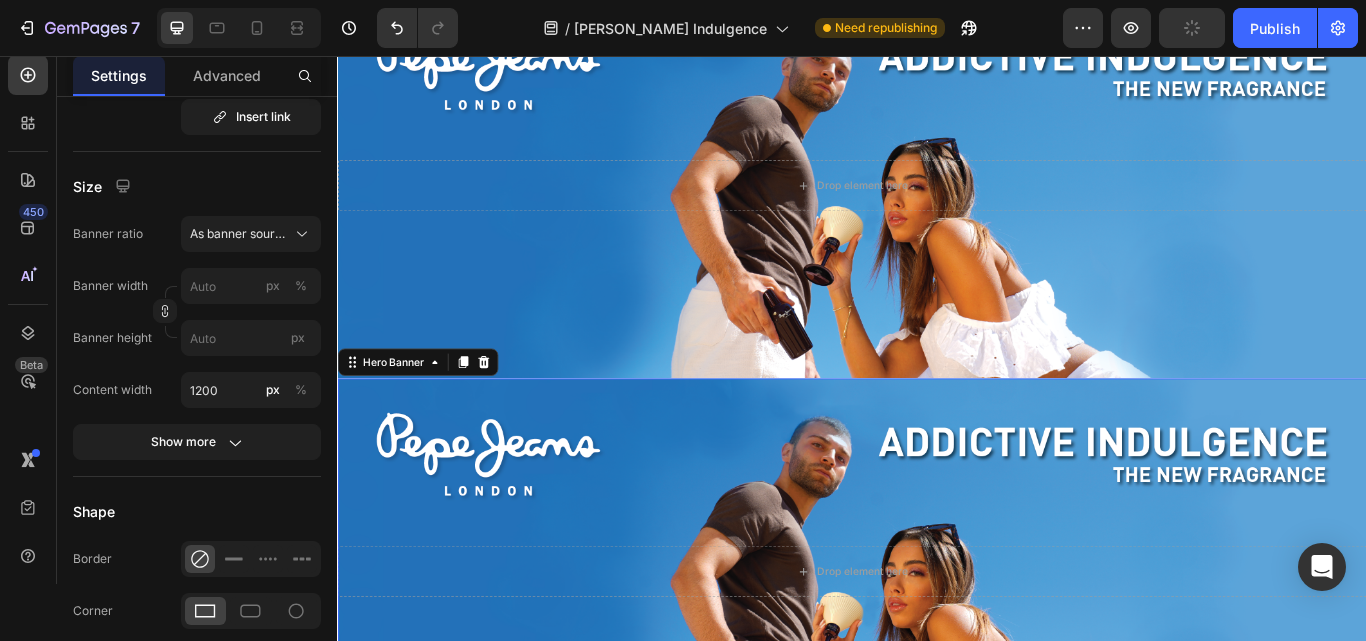 scroll, scrollTop: 47, scrollLeft: 0, axis: vertical 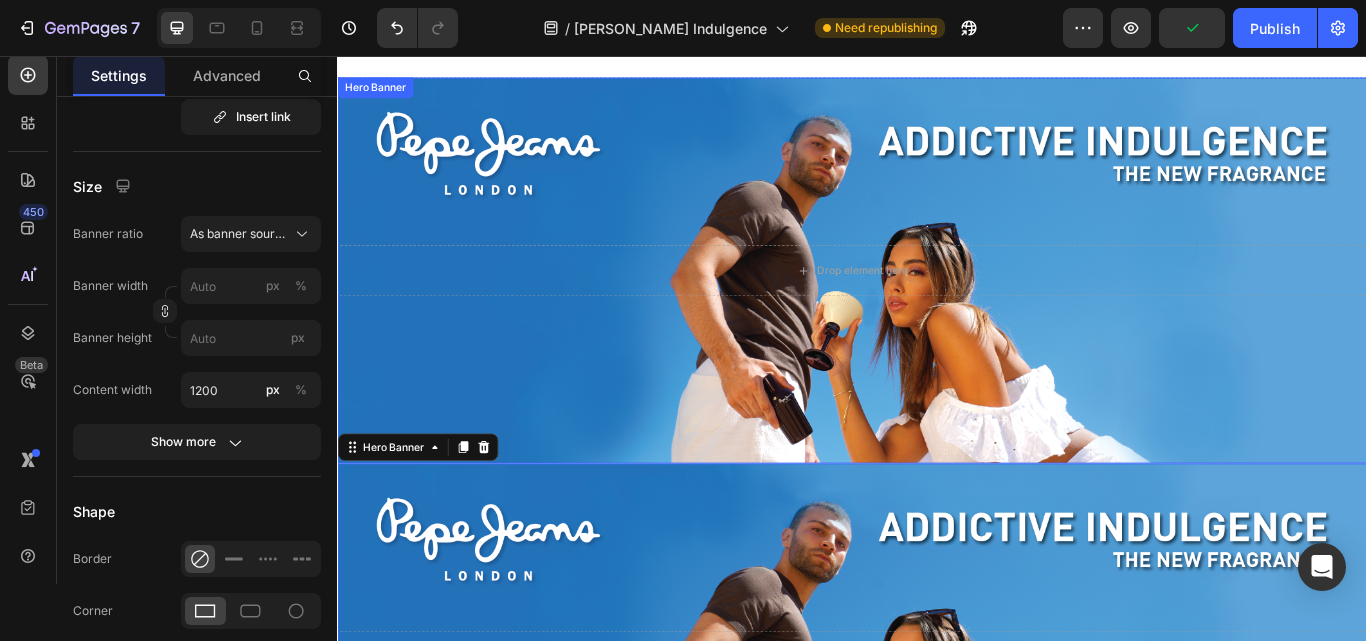 click at bounding box center [937, 307] 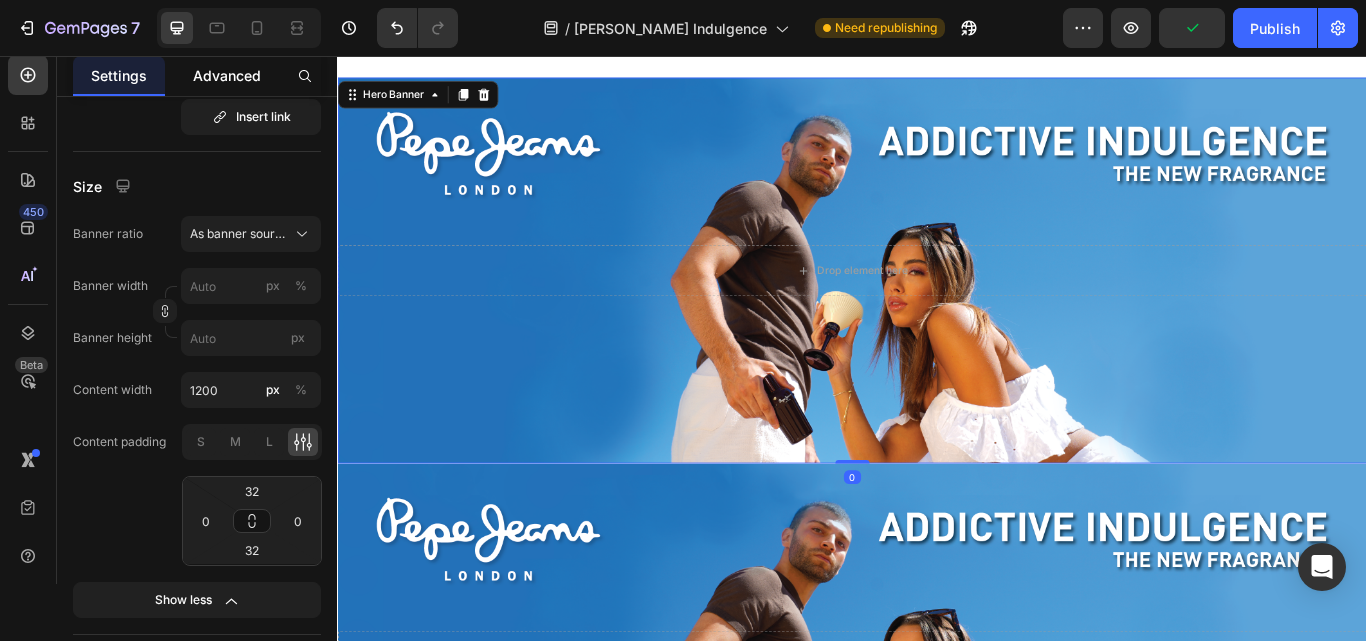click on "Advanced" at bounding box center [227, 75] 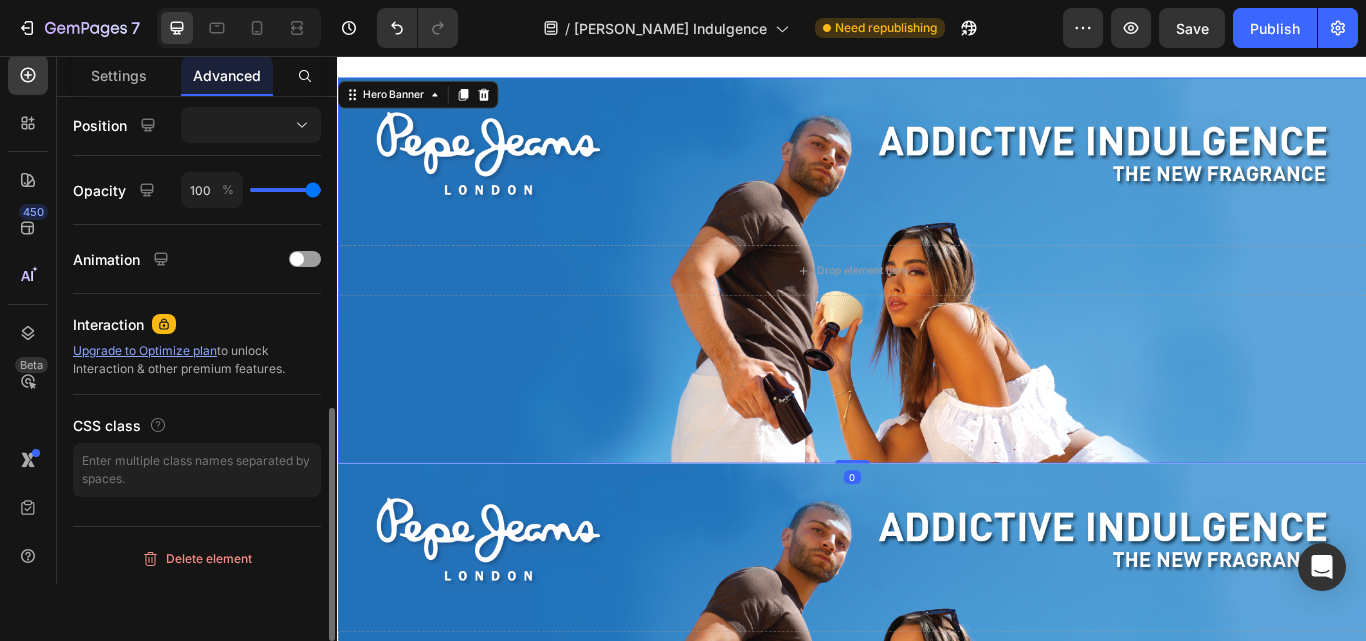 scroll, scrollTop: 0, scrollLeft: 0, axis: both 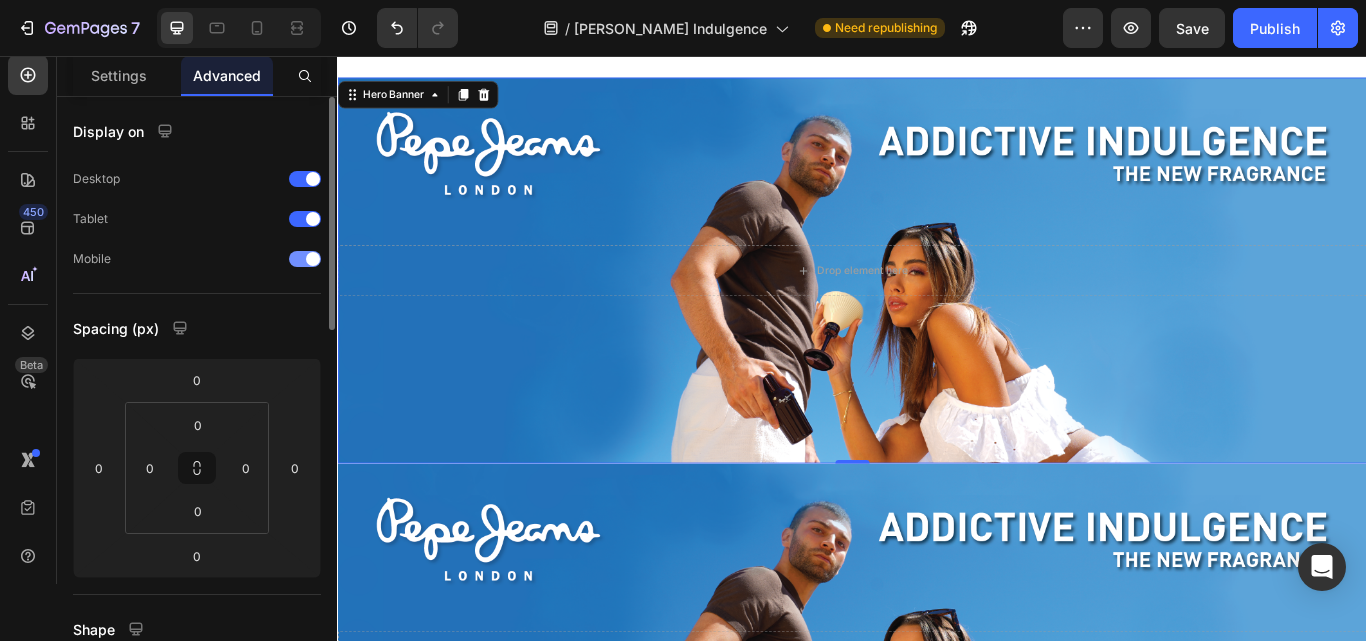click at bounding box center (313, 259) 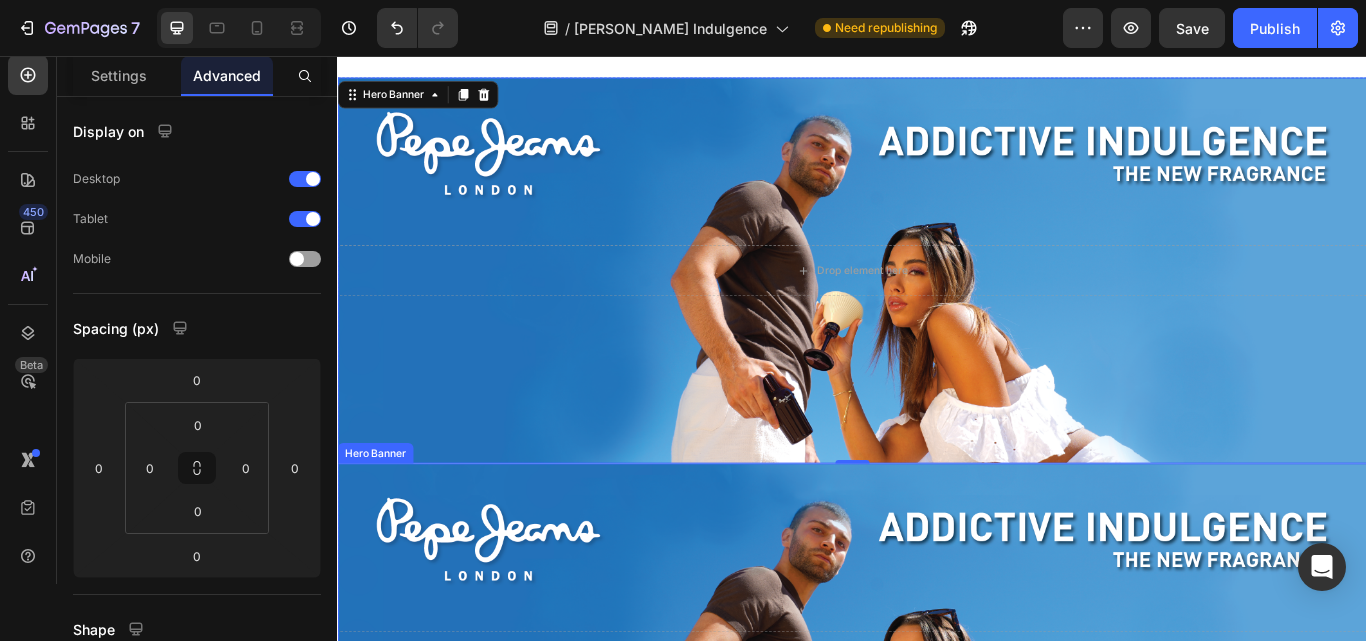 click at bounding box center (937, 757) 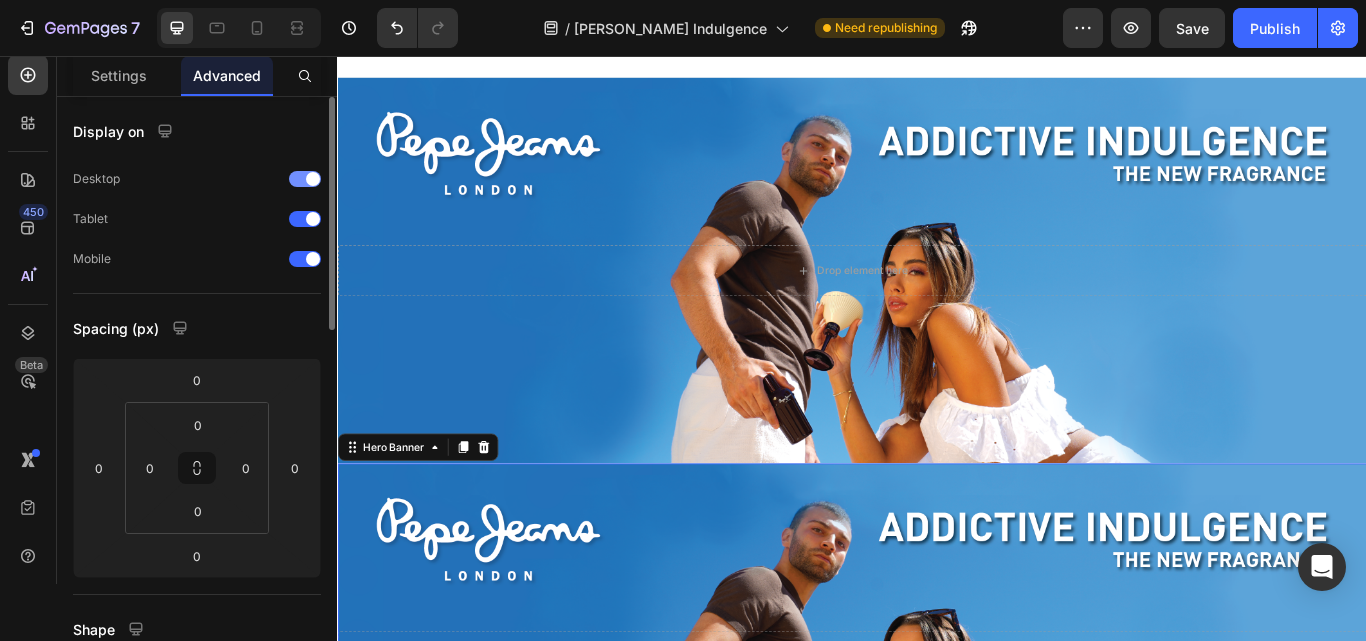 click at bounding box center (313, 179) 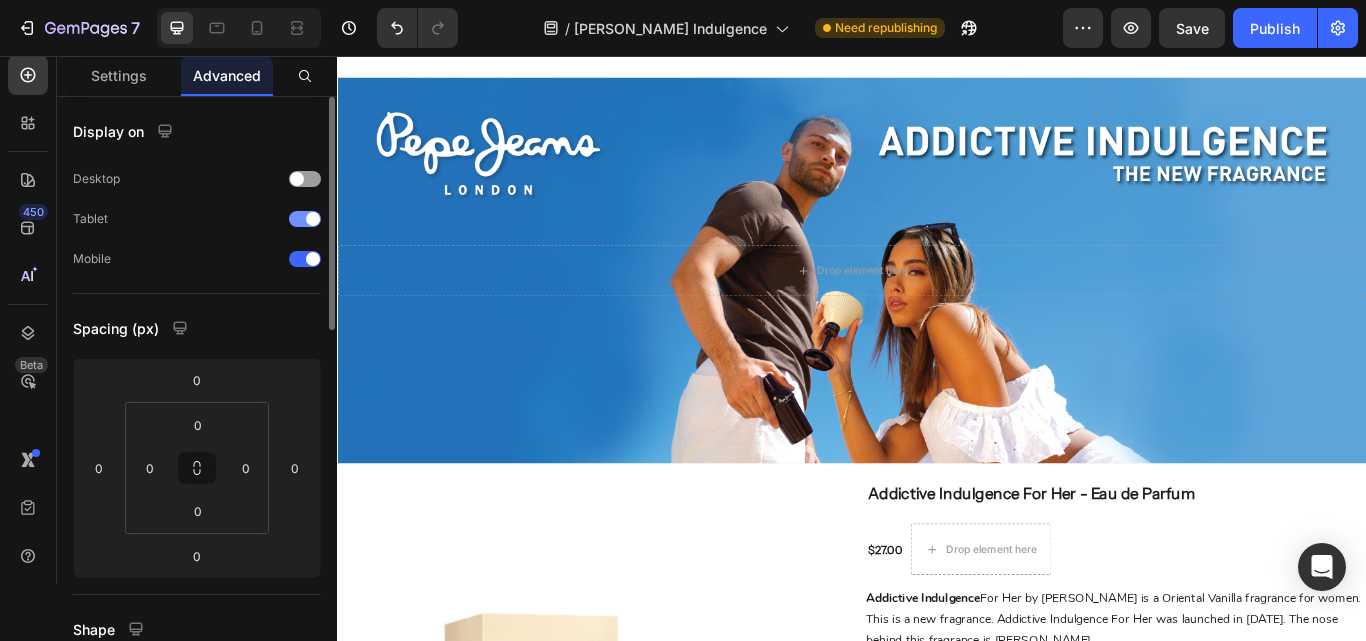 click at bounding box center [313, 219] 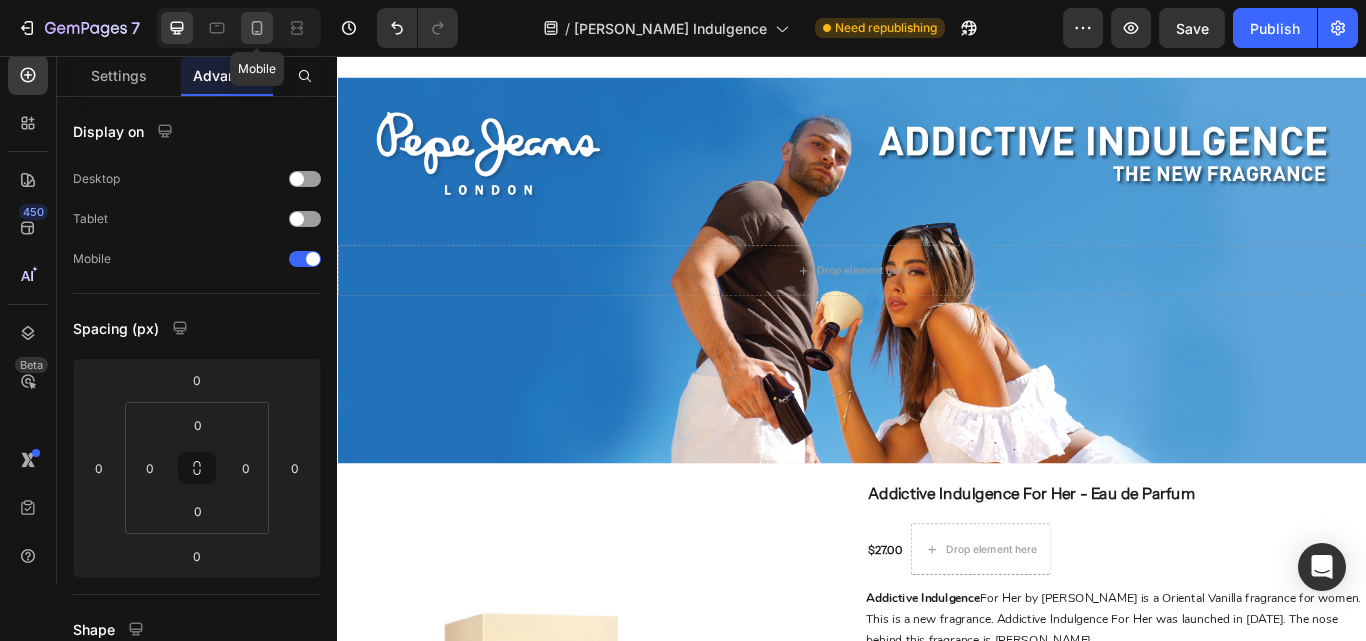 click 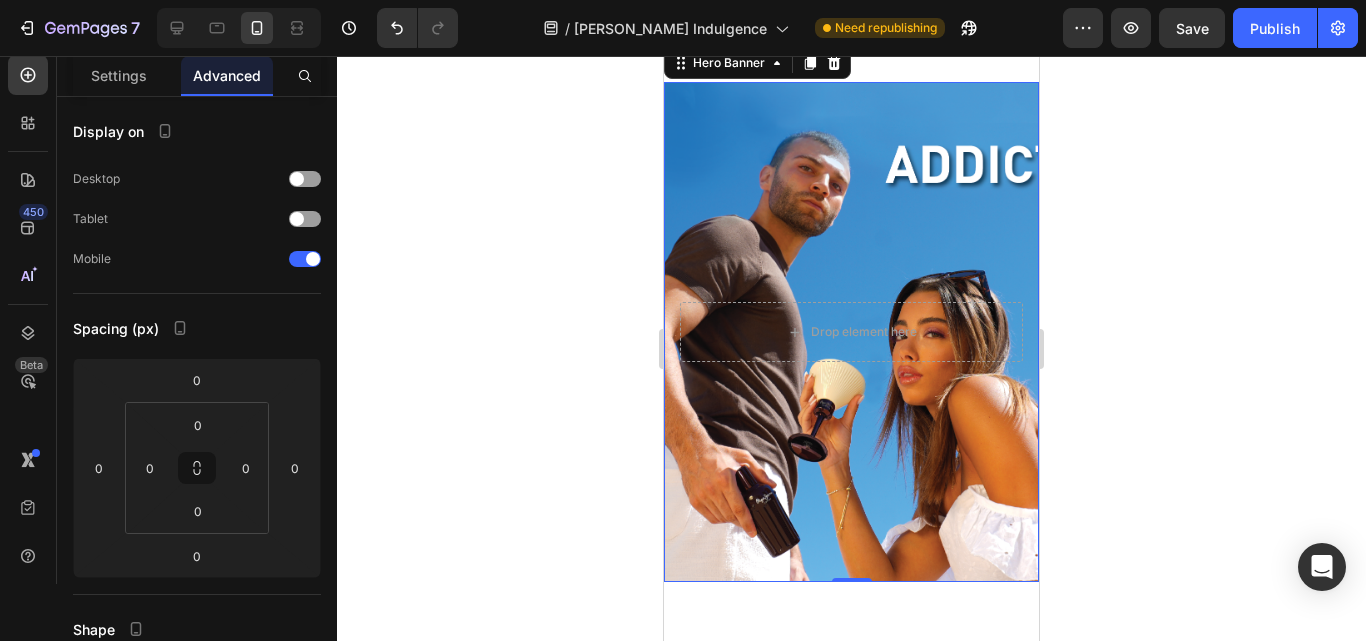 scroll, scrollTop: 3, scrollLeft: 0, axis: vertical 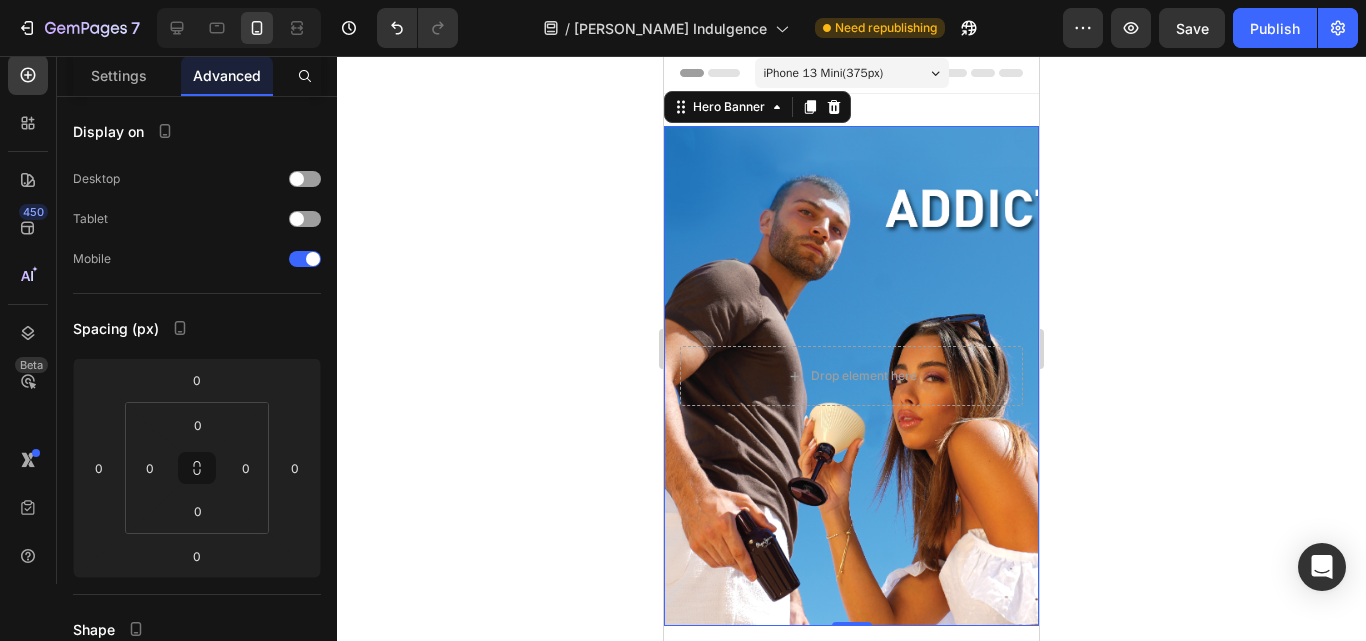 click at bounding box center (851, 376) 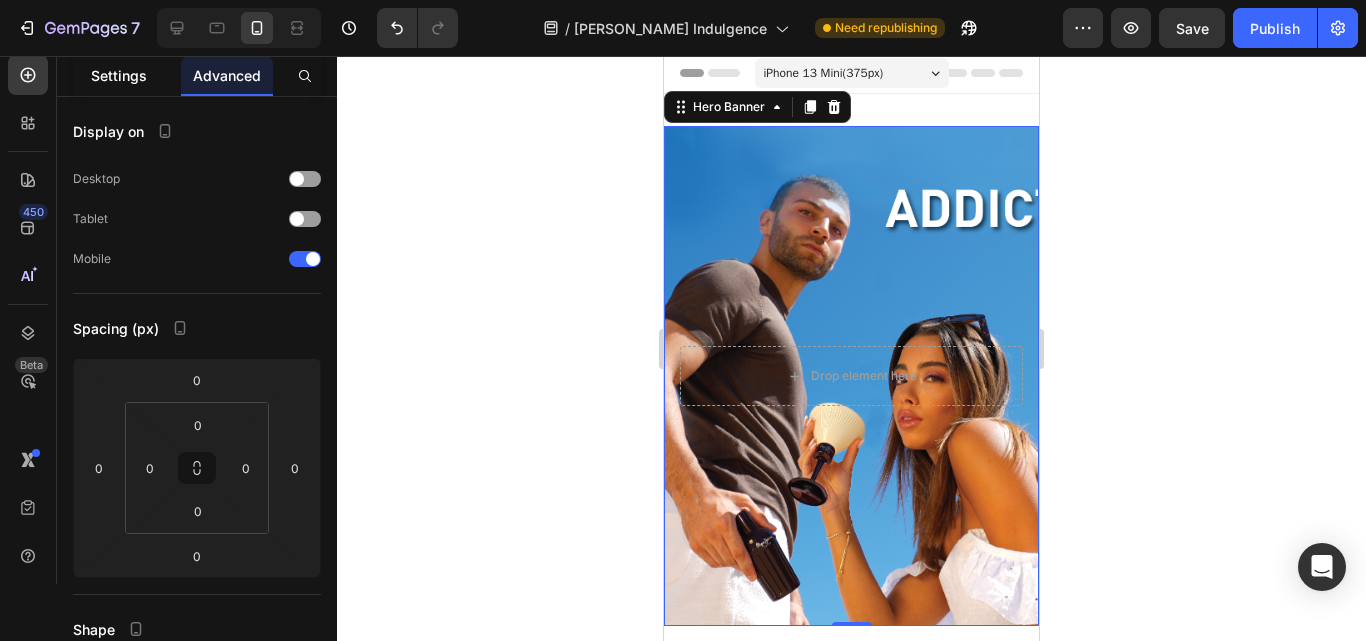 click on "Settings" 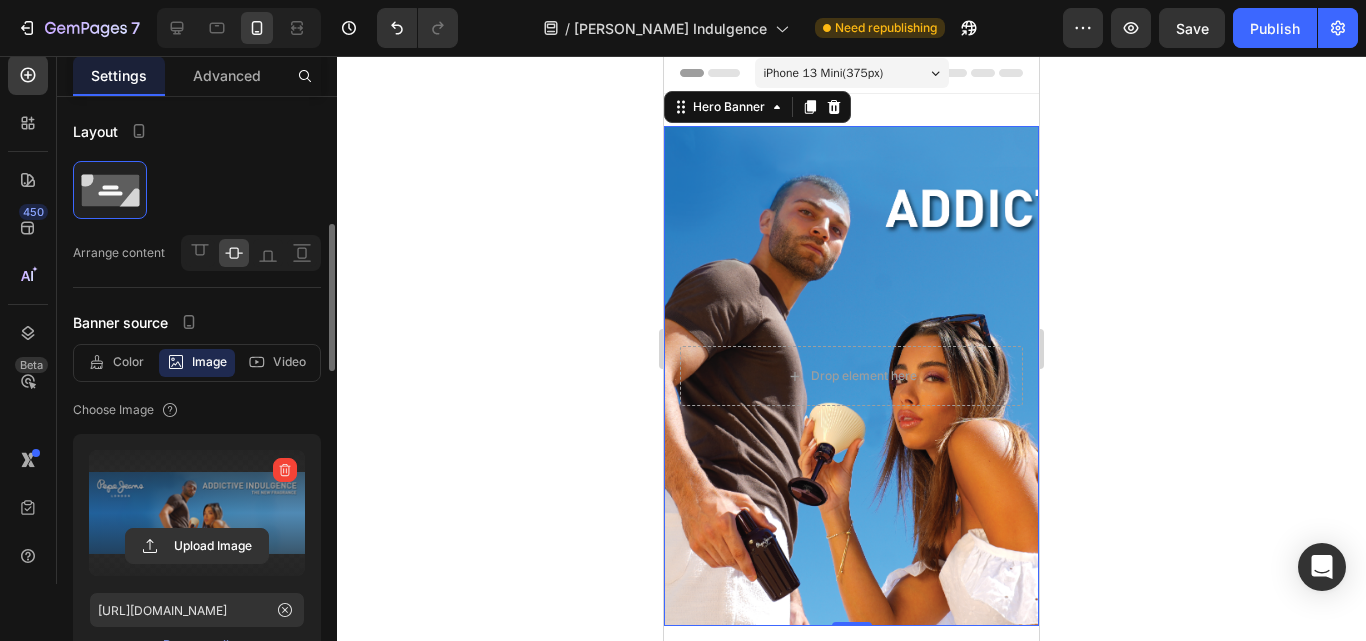 scroll, scrollTop: 100, scrollLeft: 0, axis: vertical 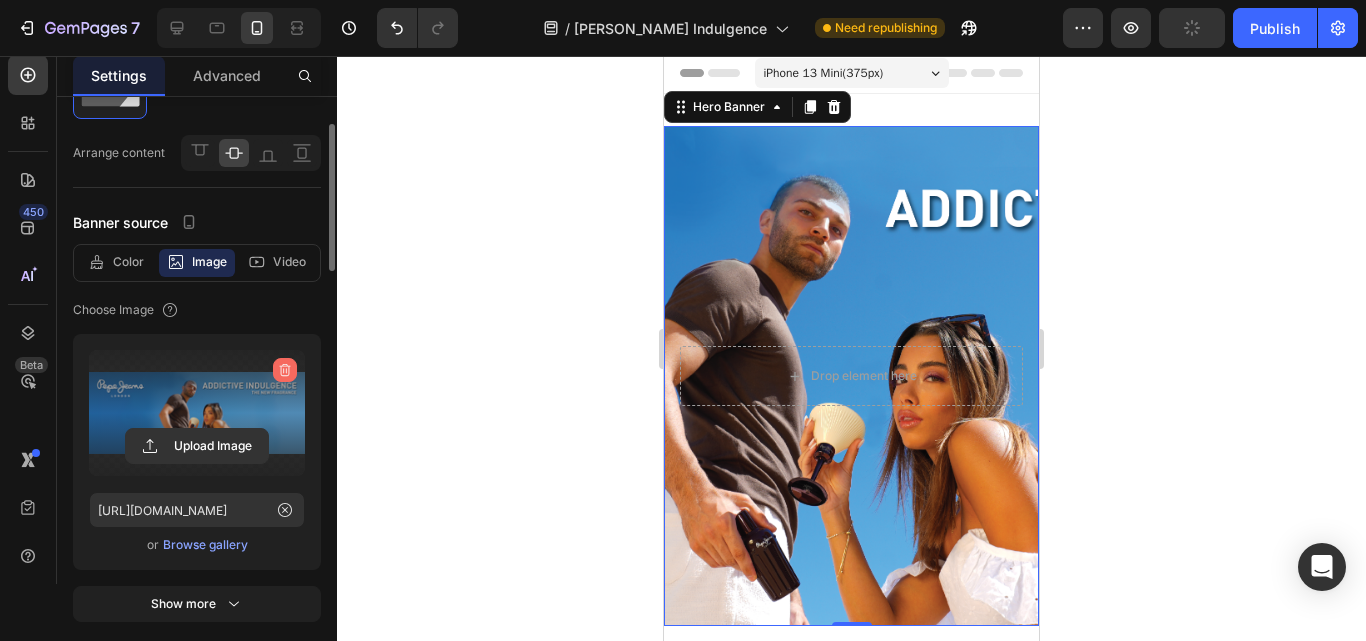 click 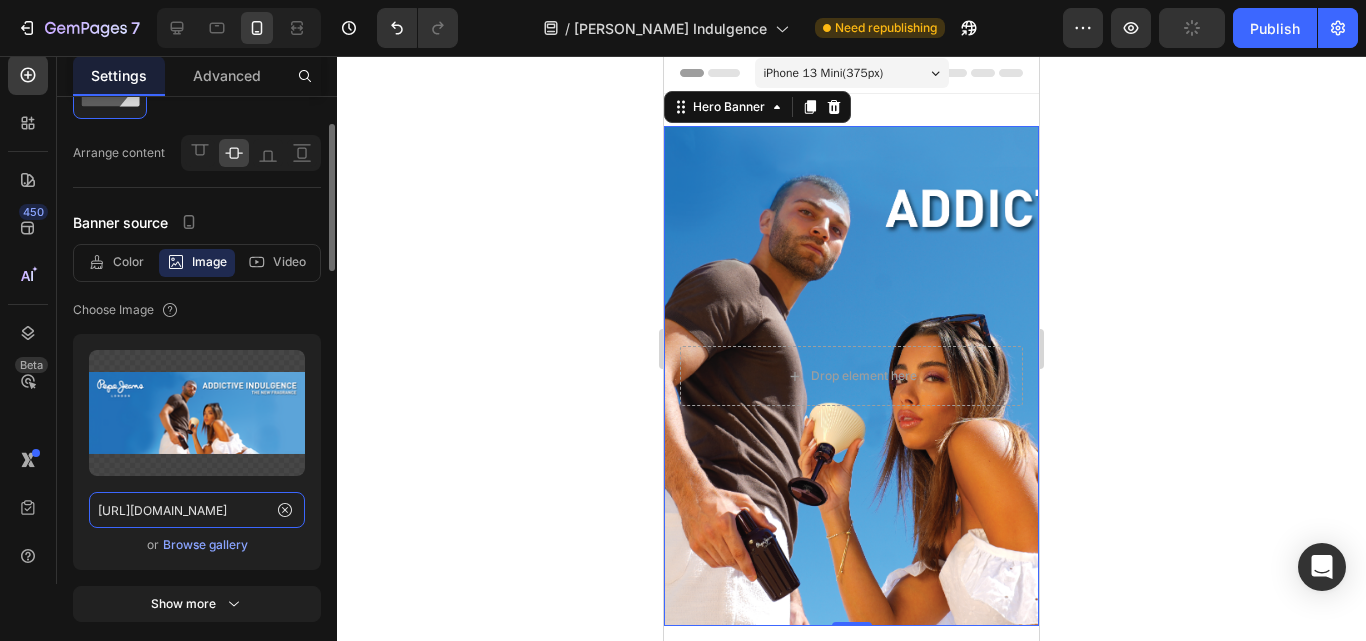 type 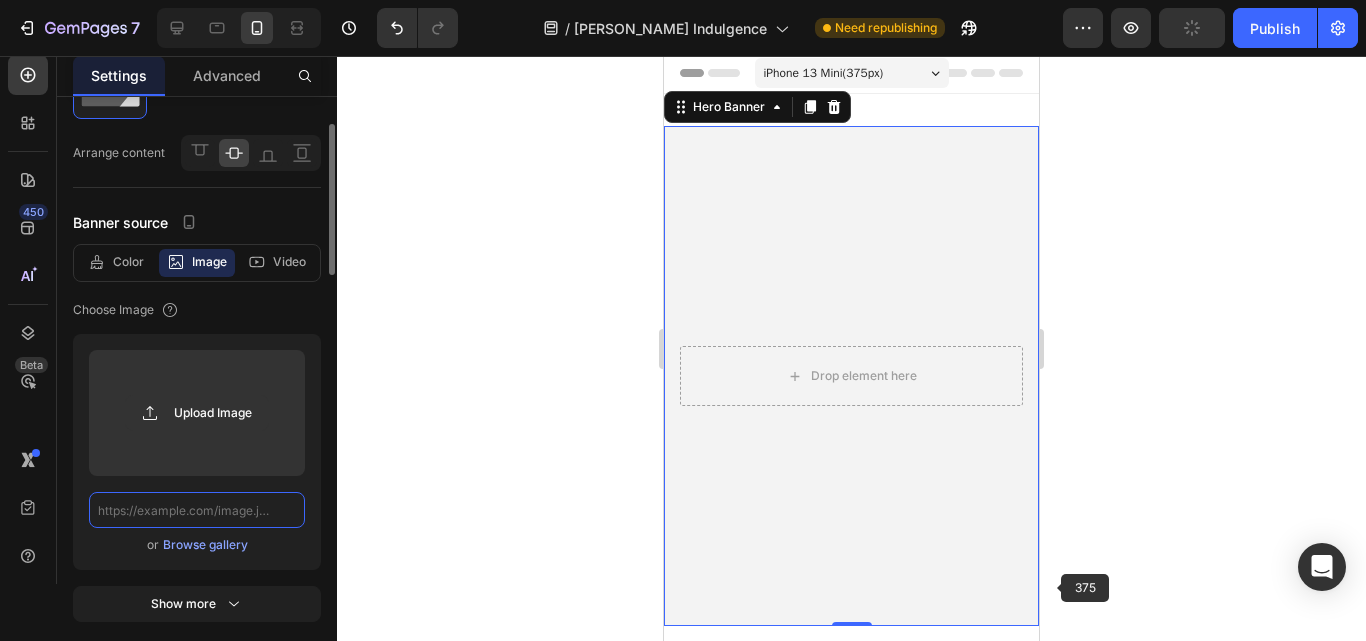 scroll, scrollTop: 0, scrollLeft: 0, axis: both 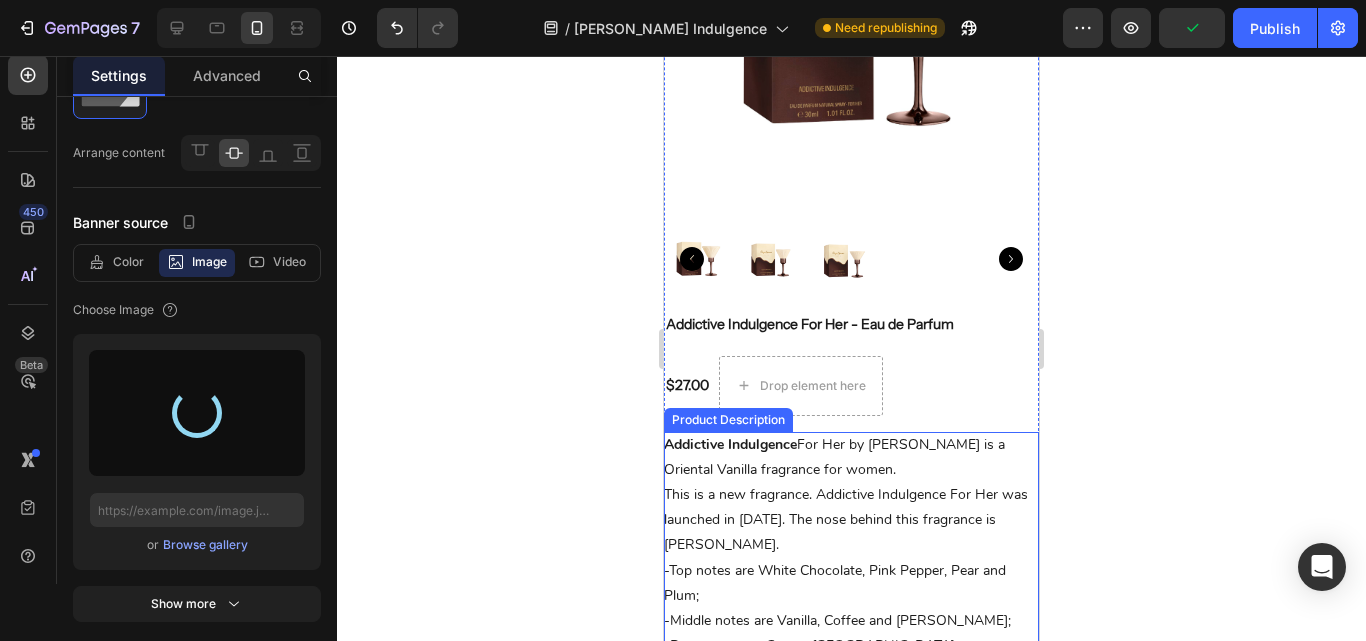 click on "Addictive Indulgence  For Her by [PERSON_NAME] is a Oriental Vanilla fragrance for women." at bounding box center (834, 457) 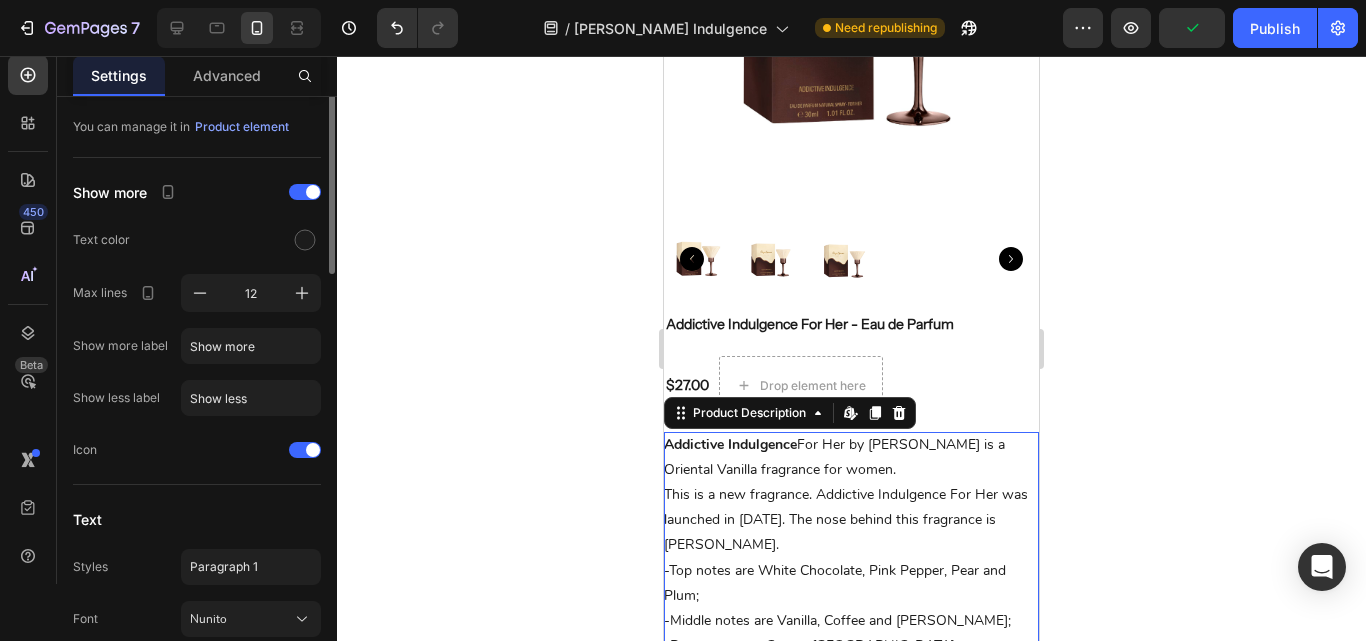 scroll, scrollTop: 0, scrollLeft: 0, axis: both 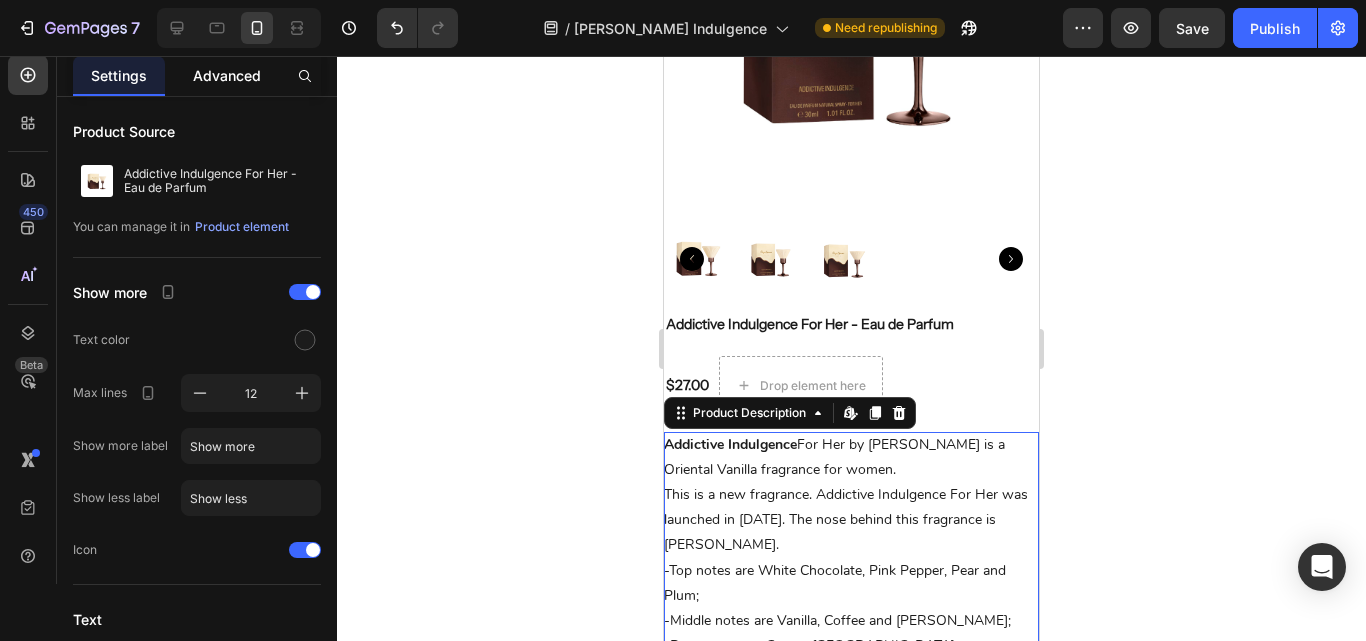 click on "Advanced" at bounding box center [227, 75] 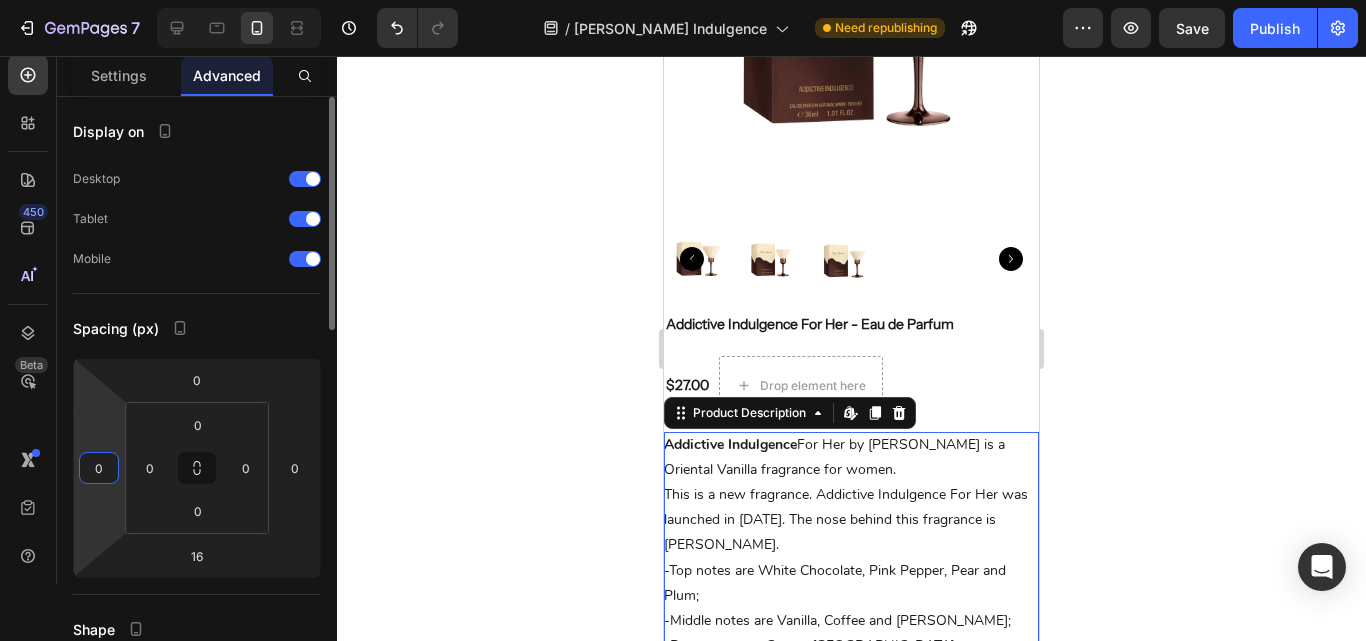 click on "0" at bounding box center [99, 468] 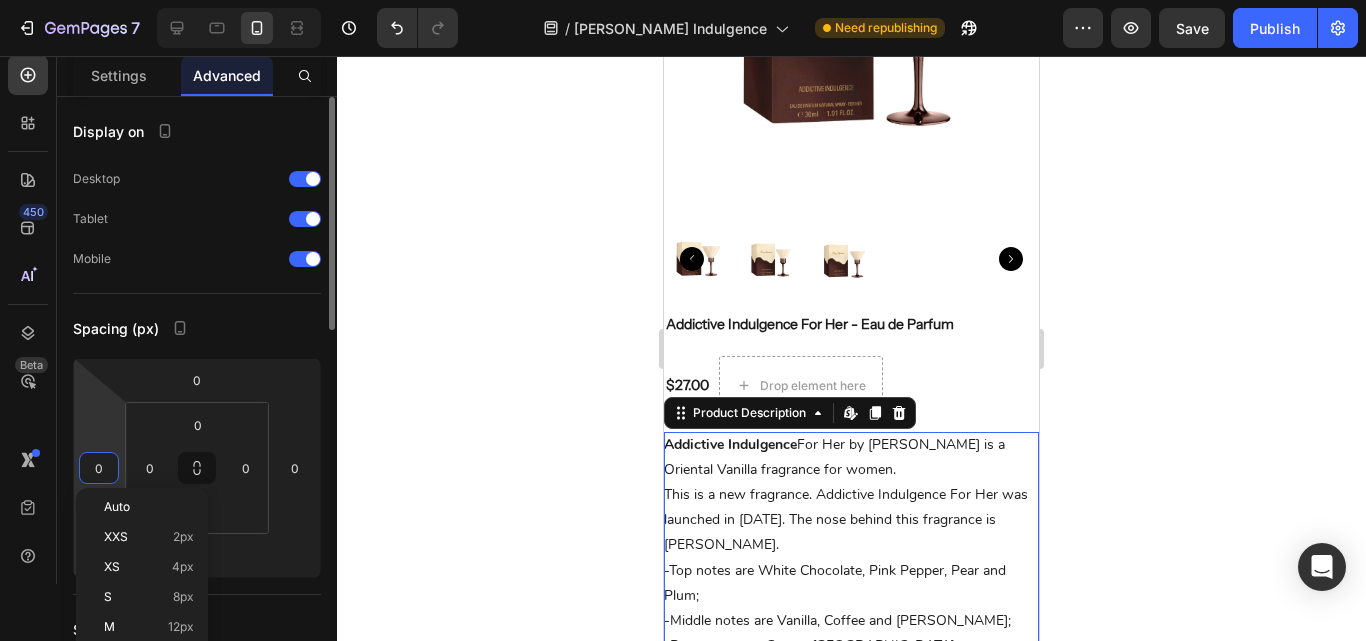 scroll, scrollTop: 100, scrollLeft: 0, axis: vertical 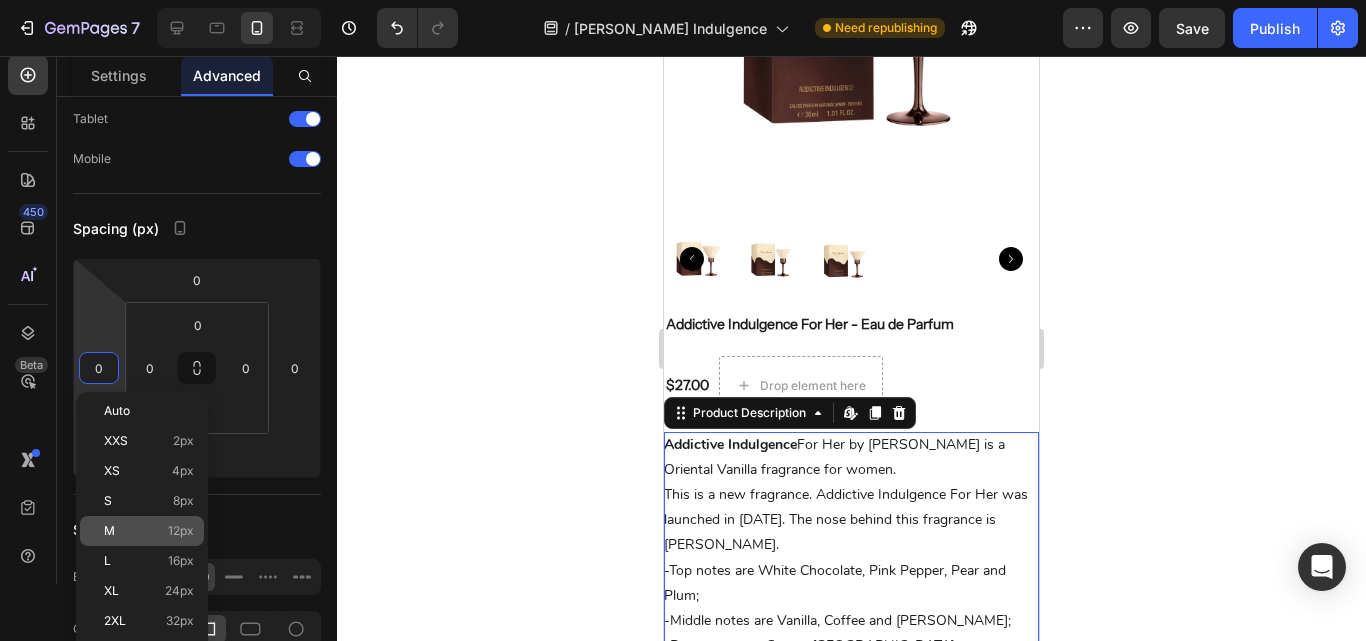 click on "M 12px" at bounding box center [149, 531] 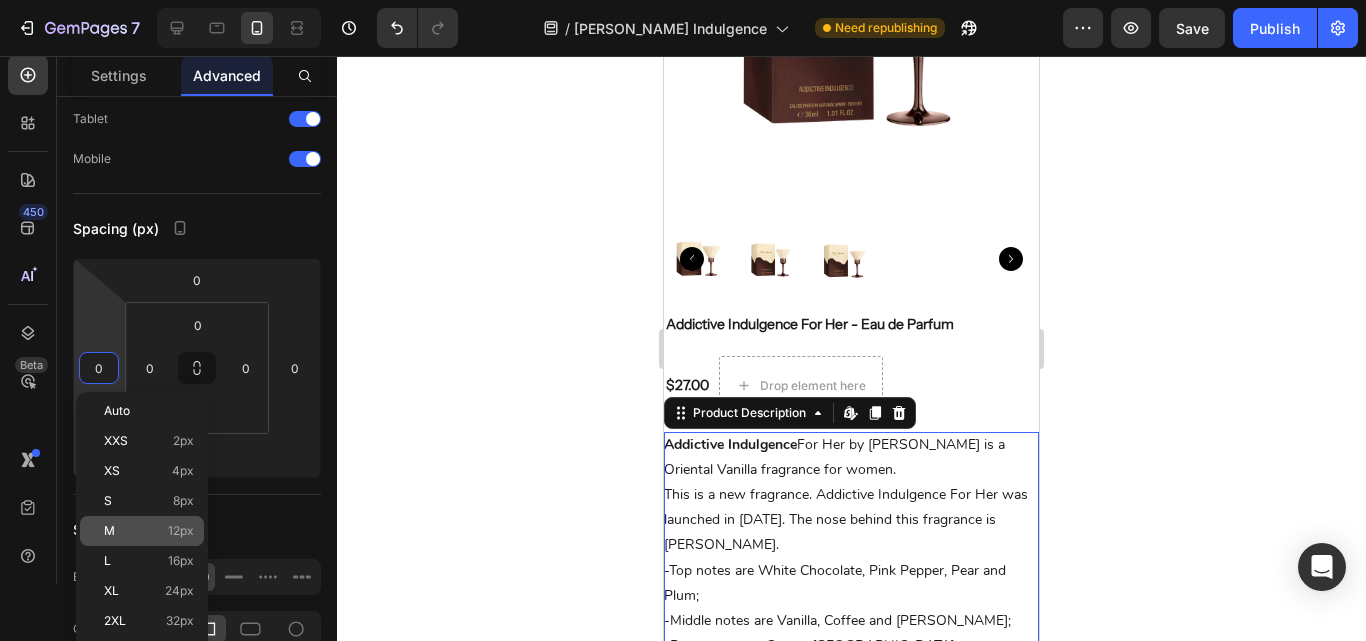 type on "12" 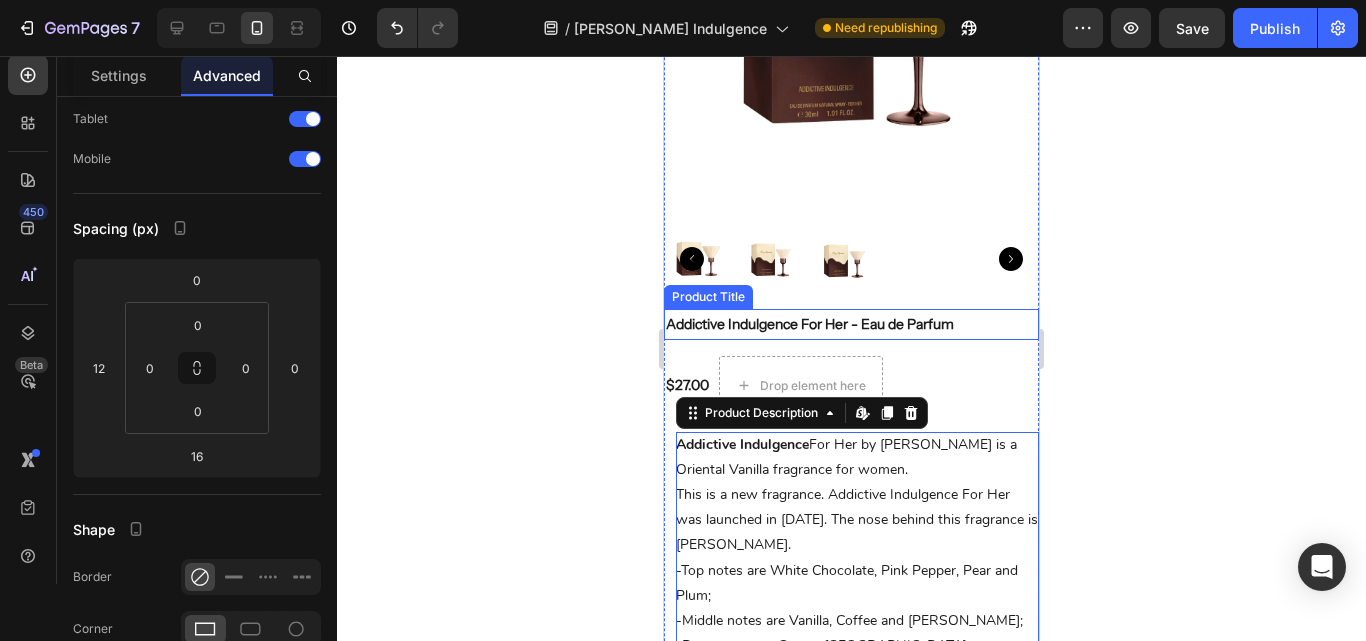 click on "Addictive Indulgence For Her - Eau de Parfum" at bounding box center (851, 324) 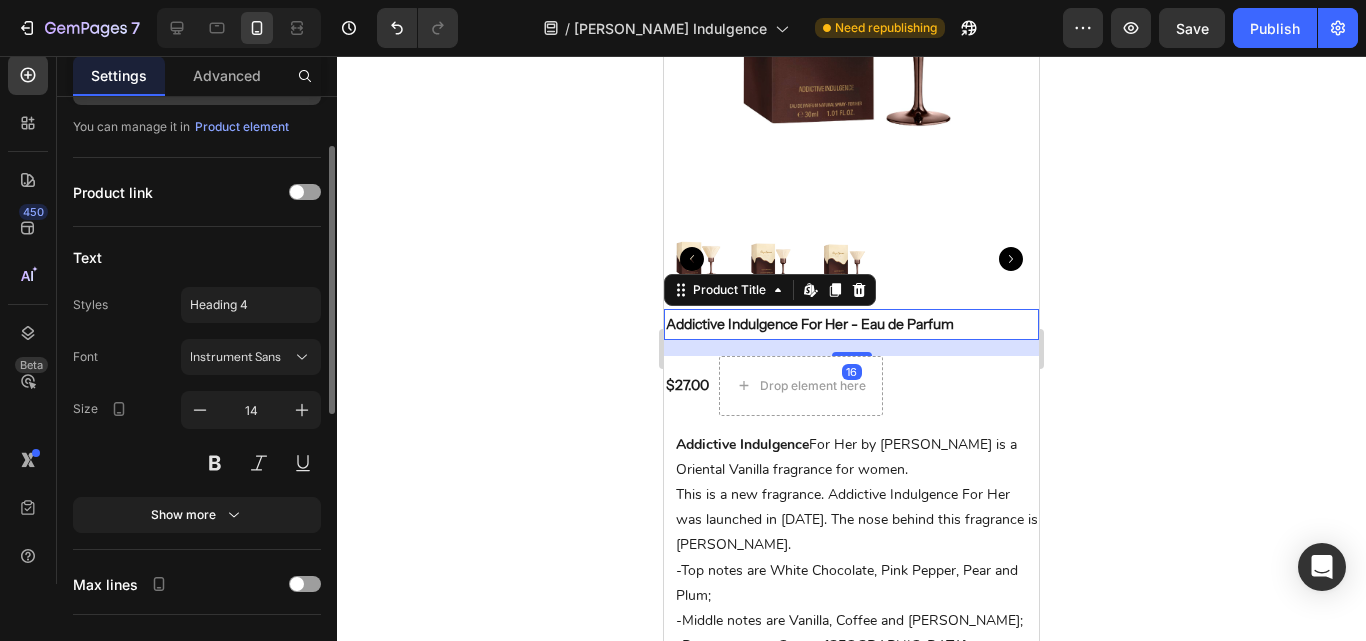 scroll, scrollTop: 0, scrollLeft: 0, axis: both 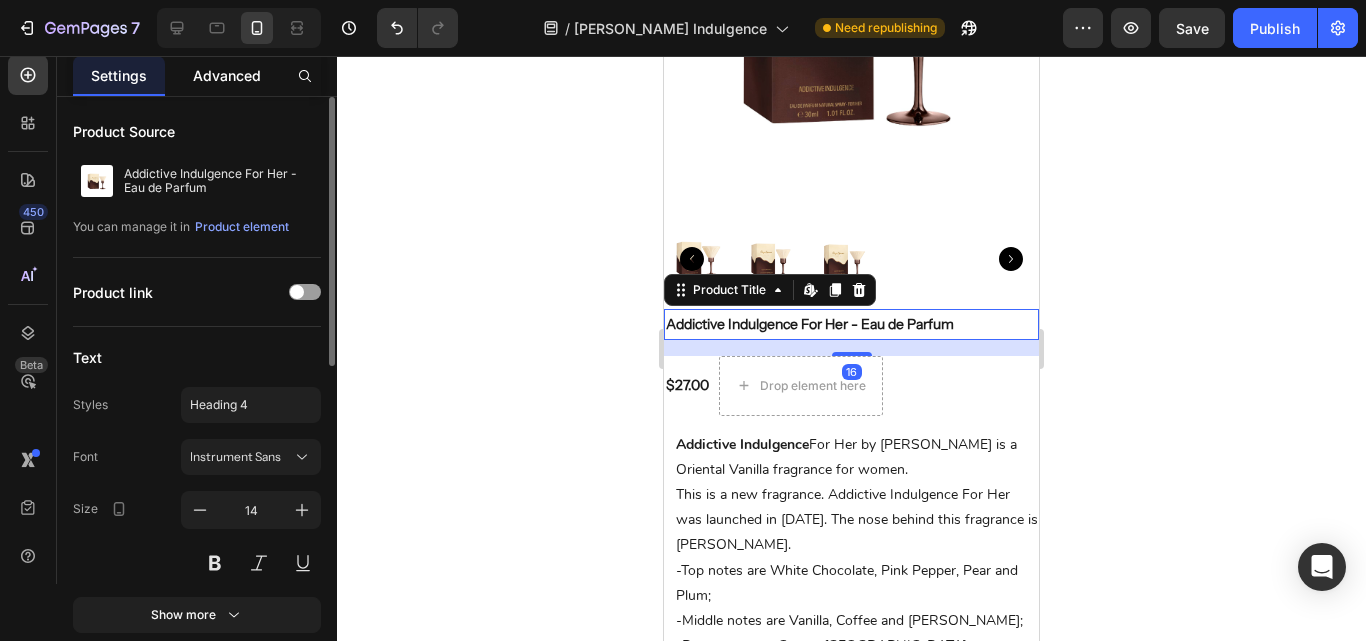 click on "Advanced" at bounding box center [227, 75] 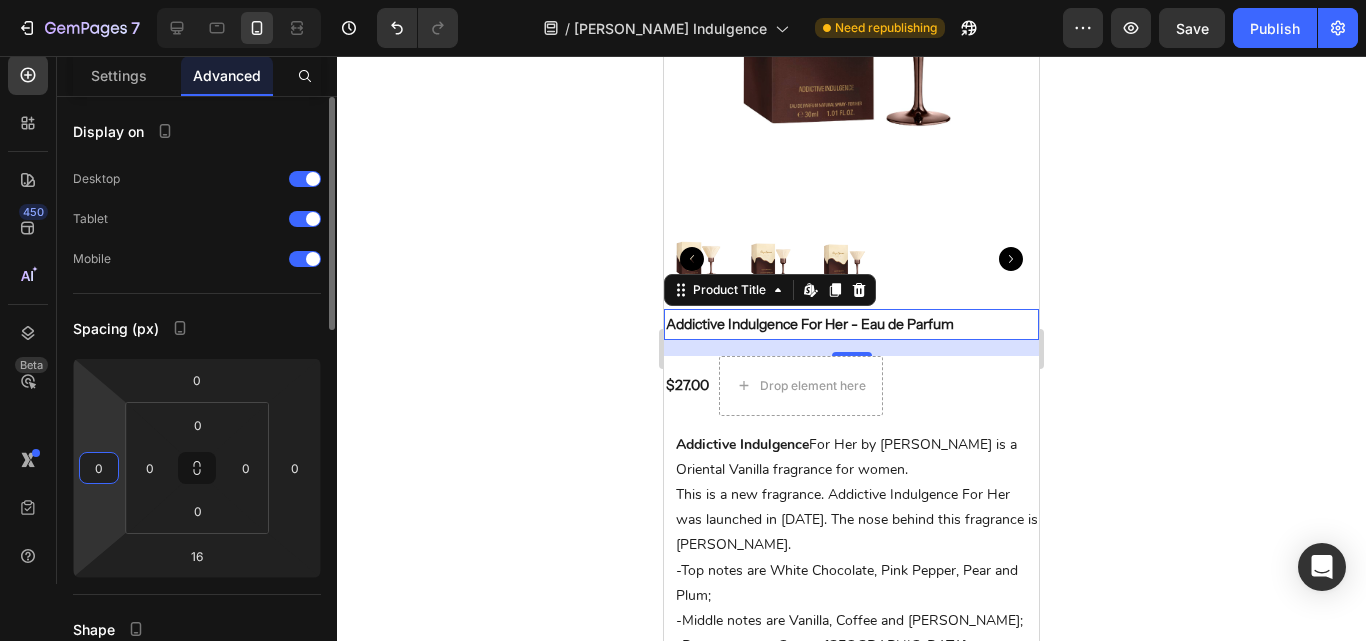 click on "0" at bounding box center [99, 468] 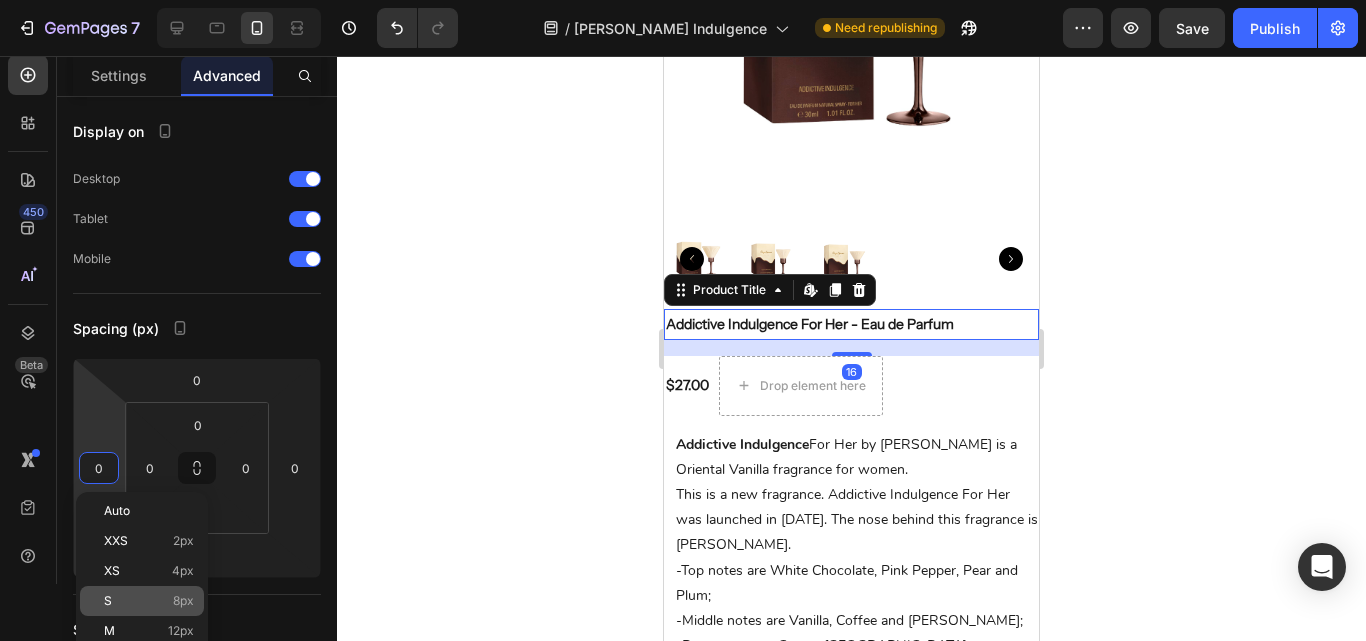 click on "S 8px" at bounding box center [149, 601] 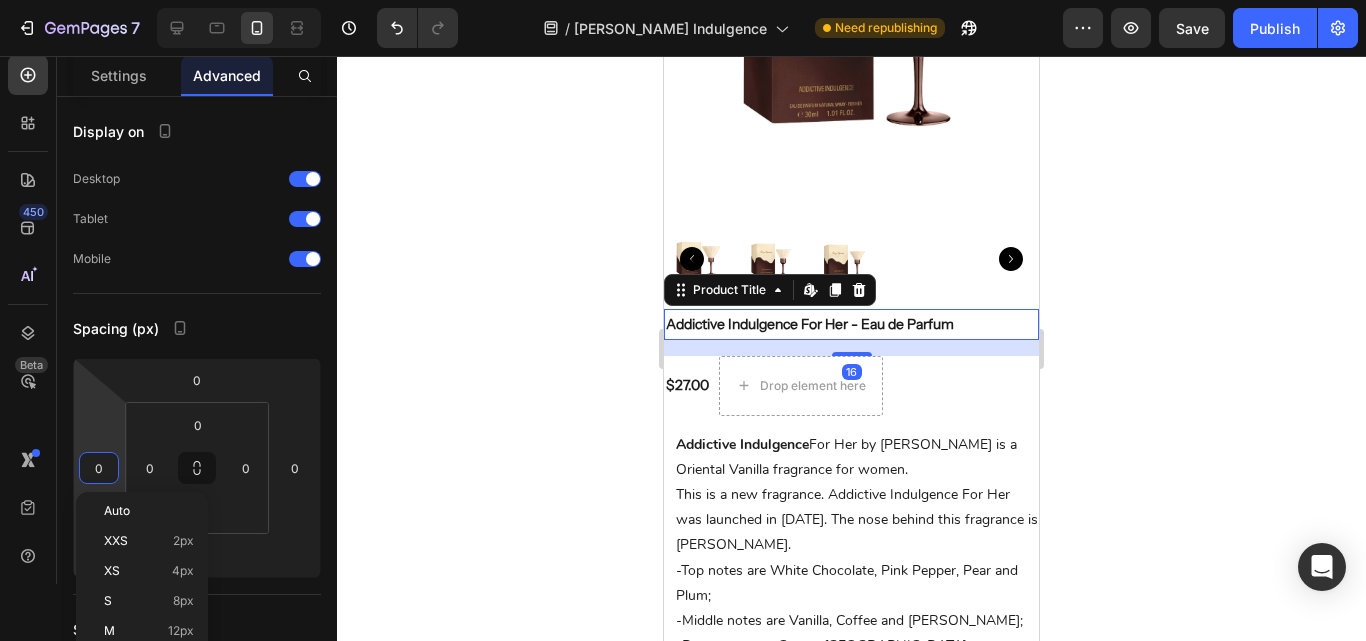 type on "8" 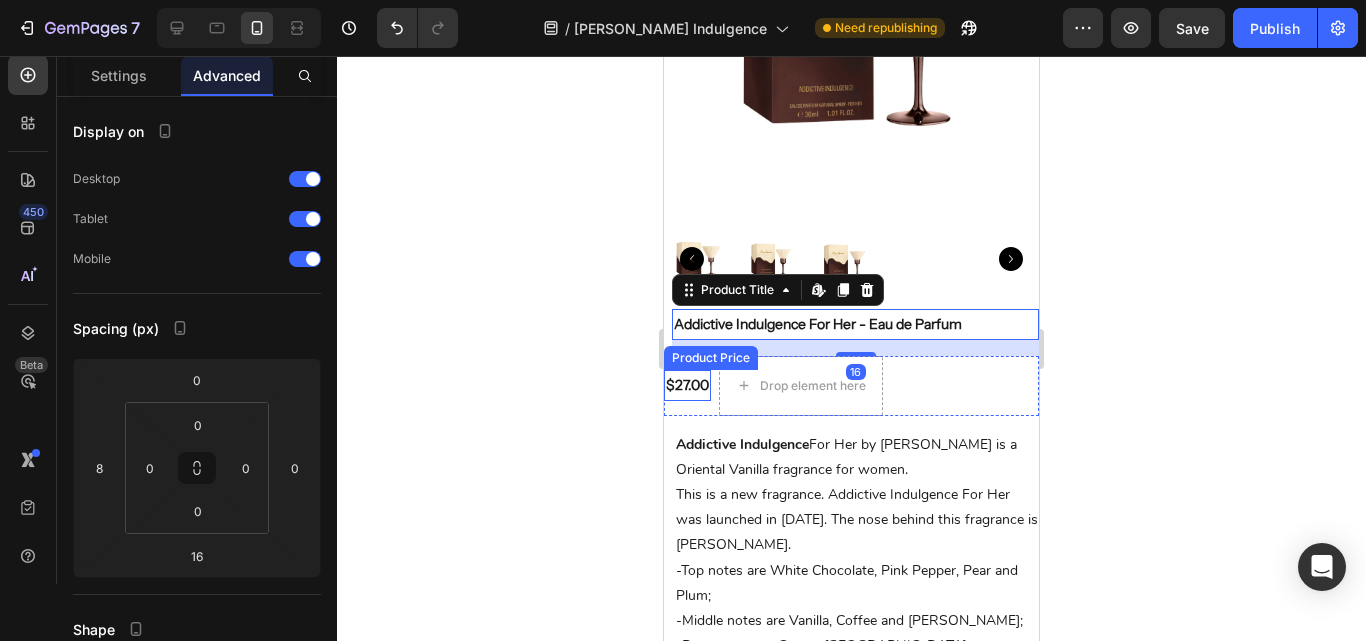 click on "$27.00" at bounding box center (687, 385) 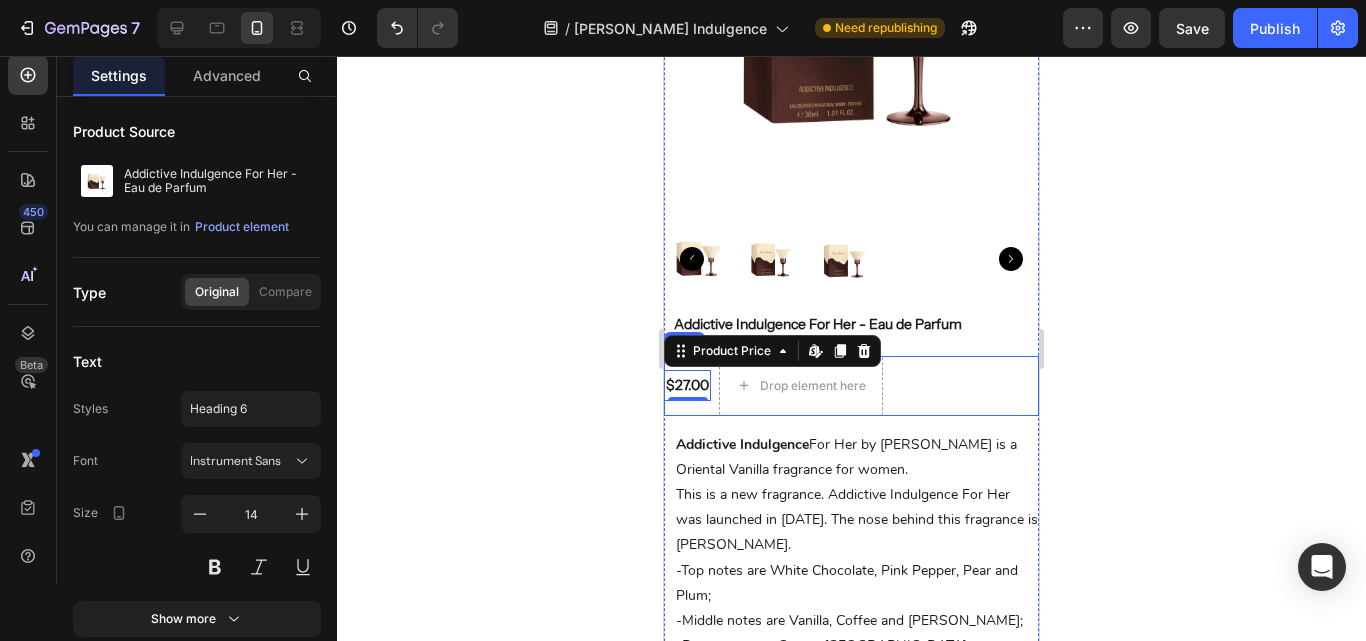 click on "$27.00 Product Price   Edit content in Shopify 0" at bounding box center (687, 386) 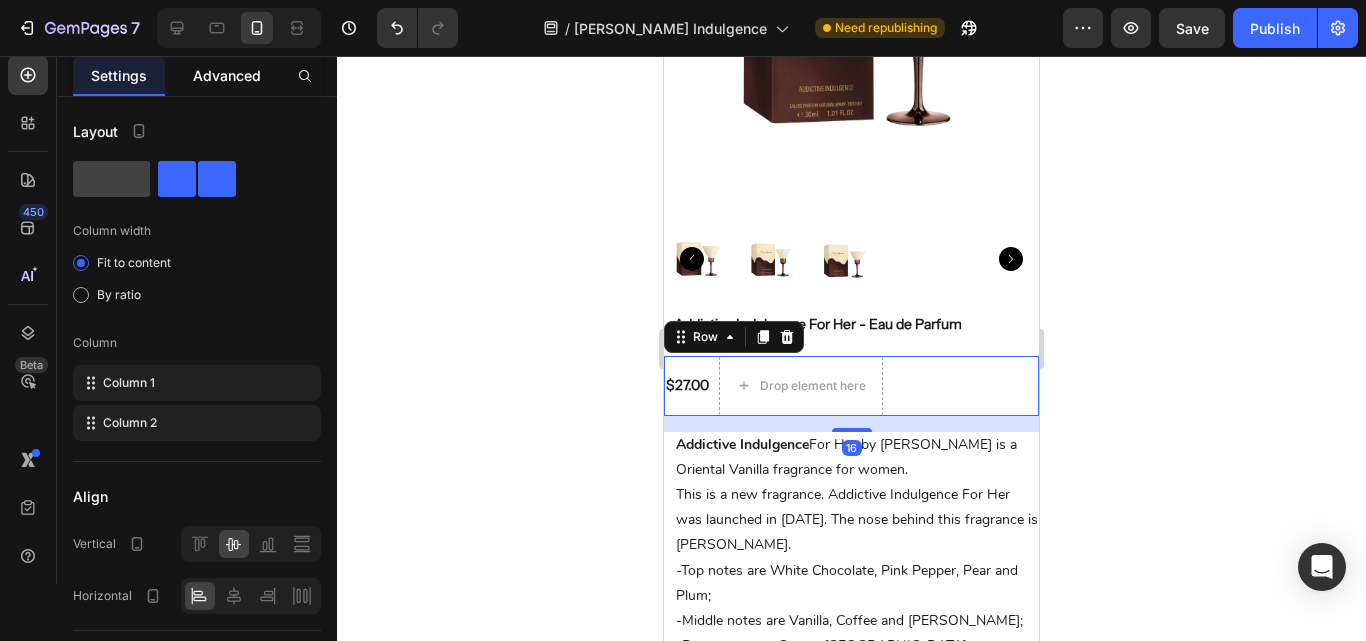click on "Advanced" at bounding box center (227, 75) 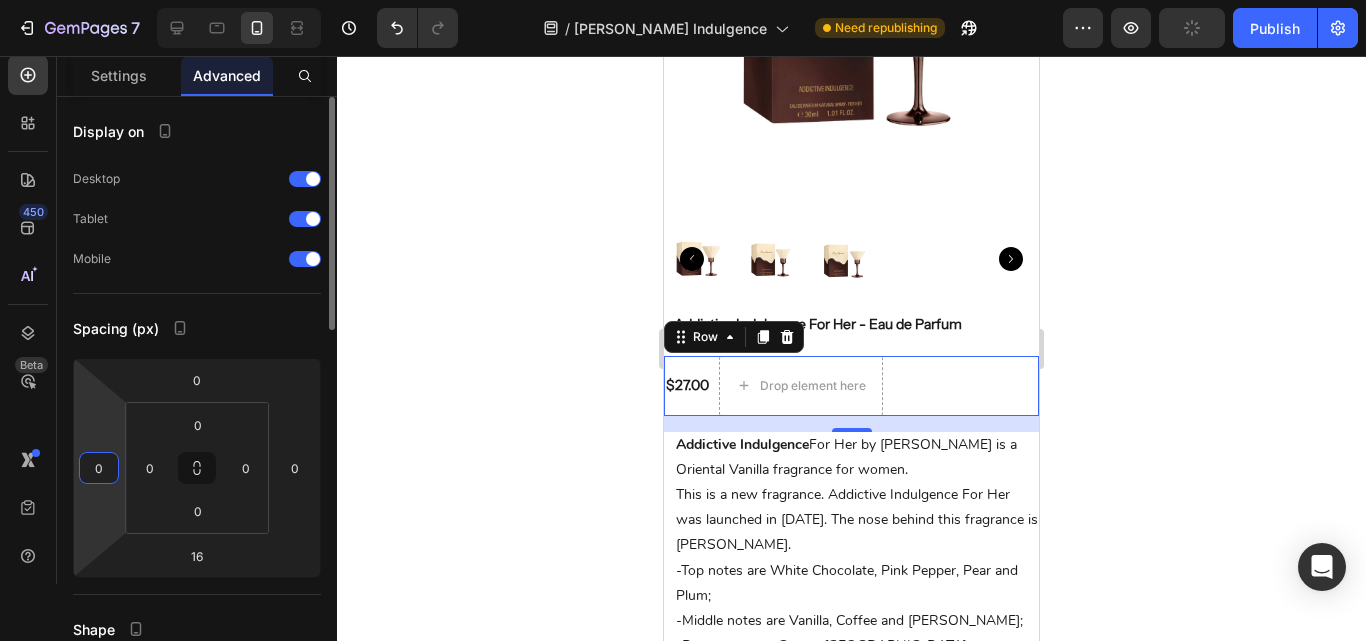 click on "0" at bounding box center (99, 468) 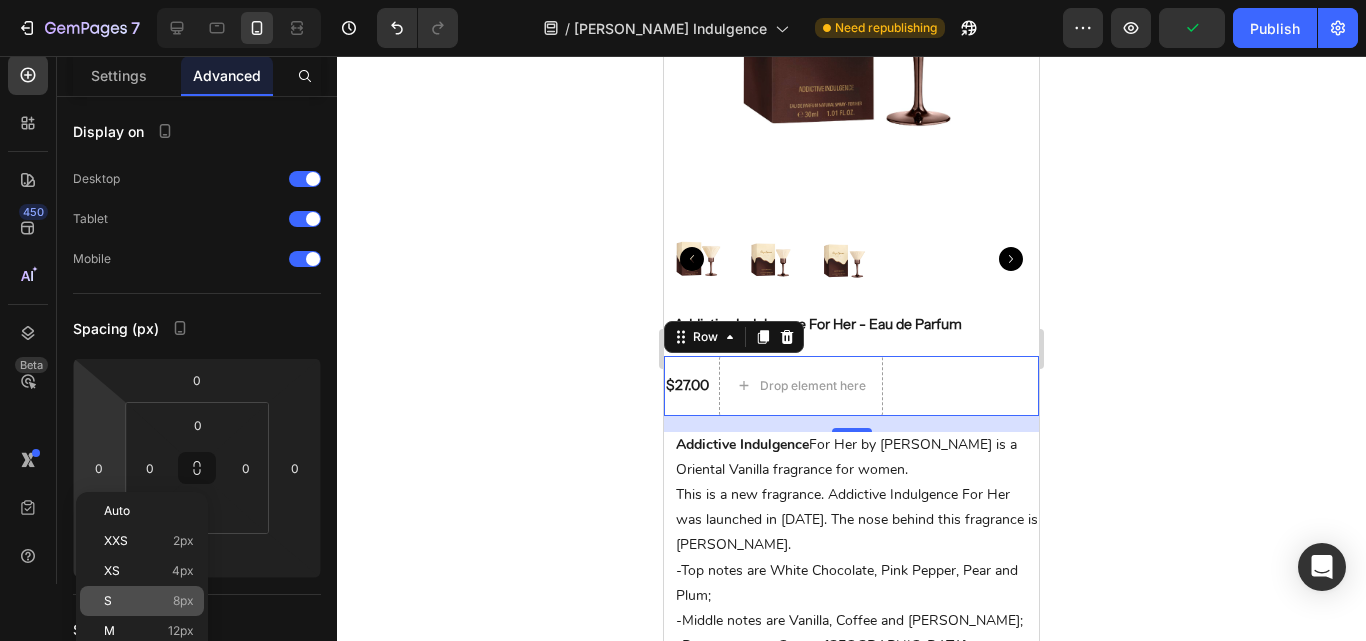click on "S 8px" at bounding box center (149, 601) 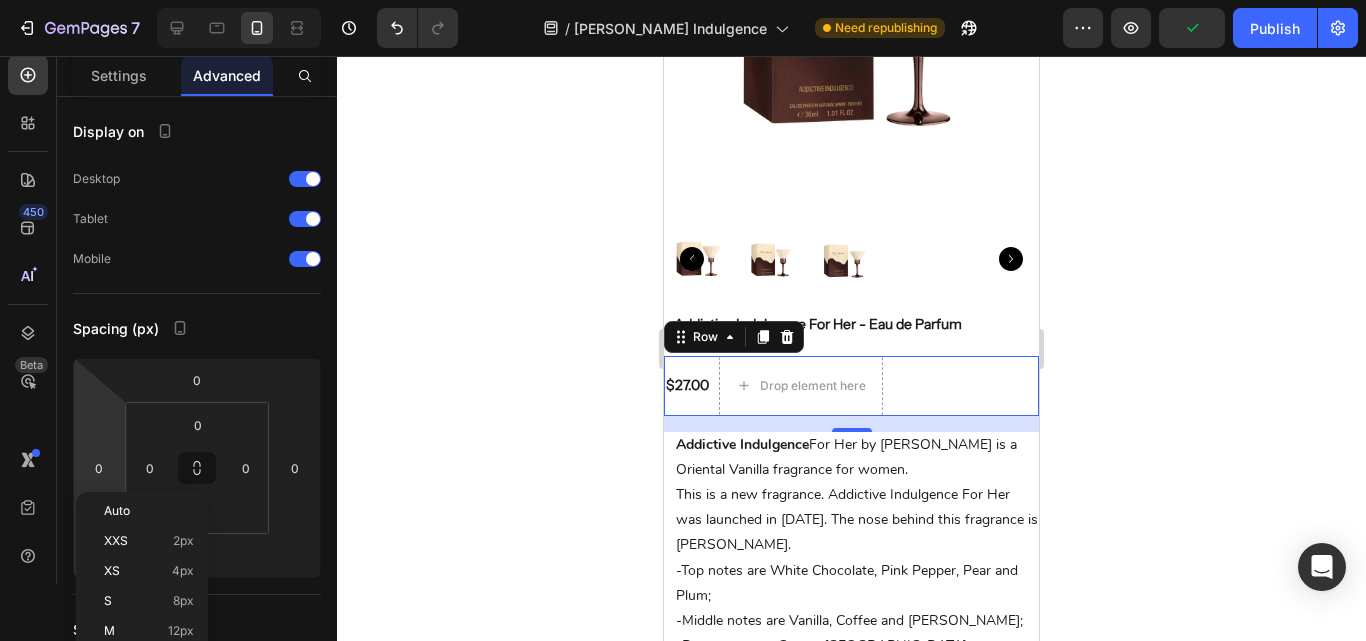 type on "8" 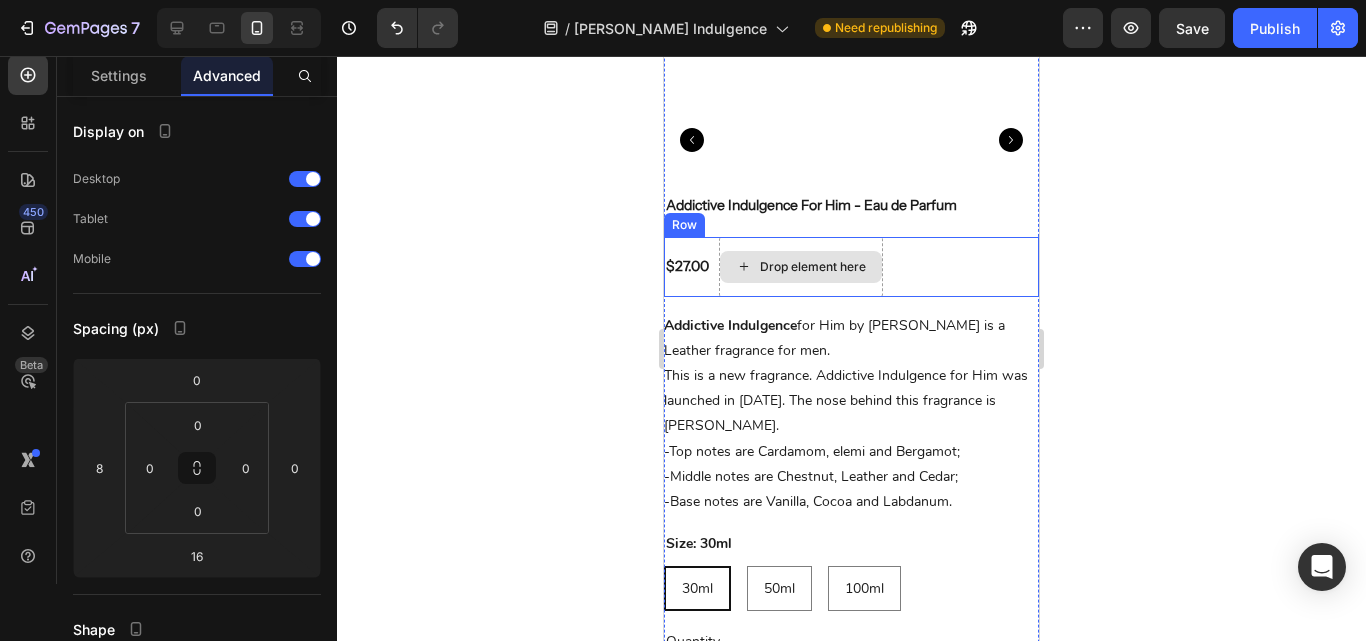 scroll, scrollTop: 2103, scrollLeft: 0, axis: vertical 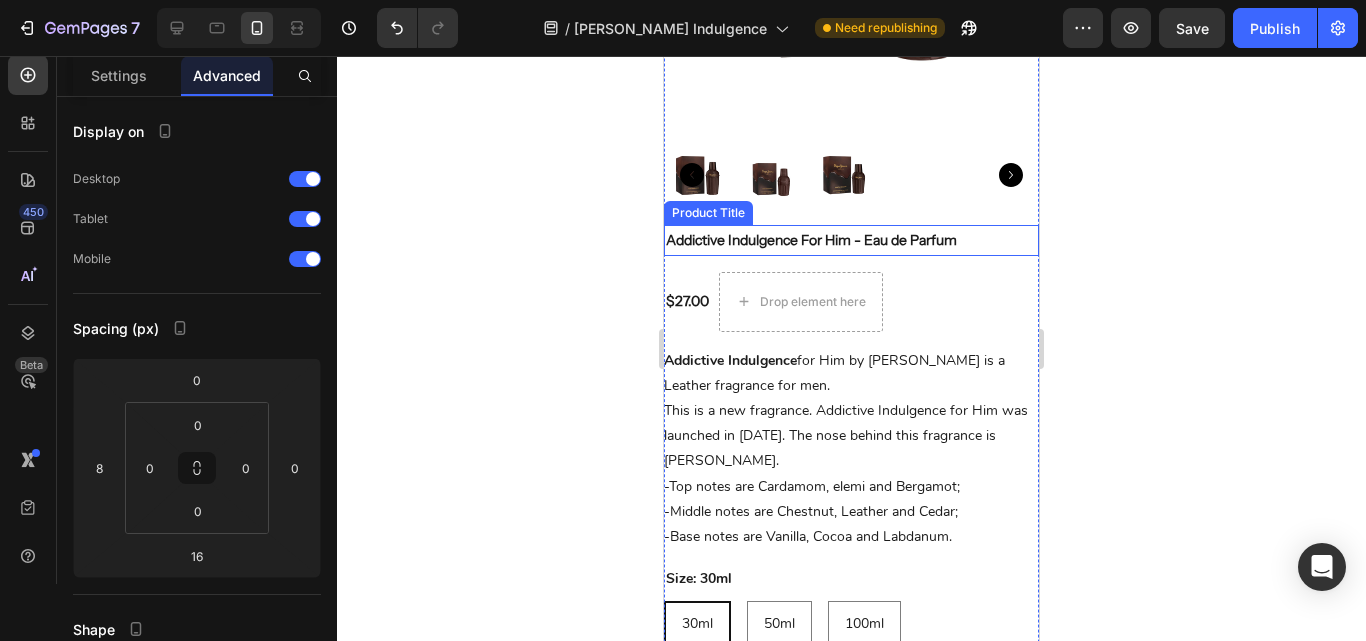 click on "Addictive Indulgence For Him - Eau de Parfum" at bounding box center (851, 240) 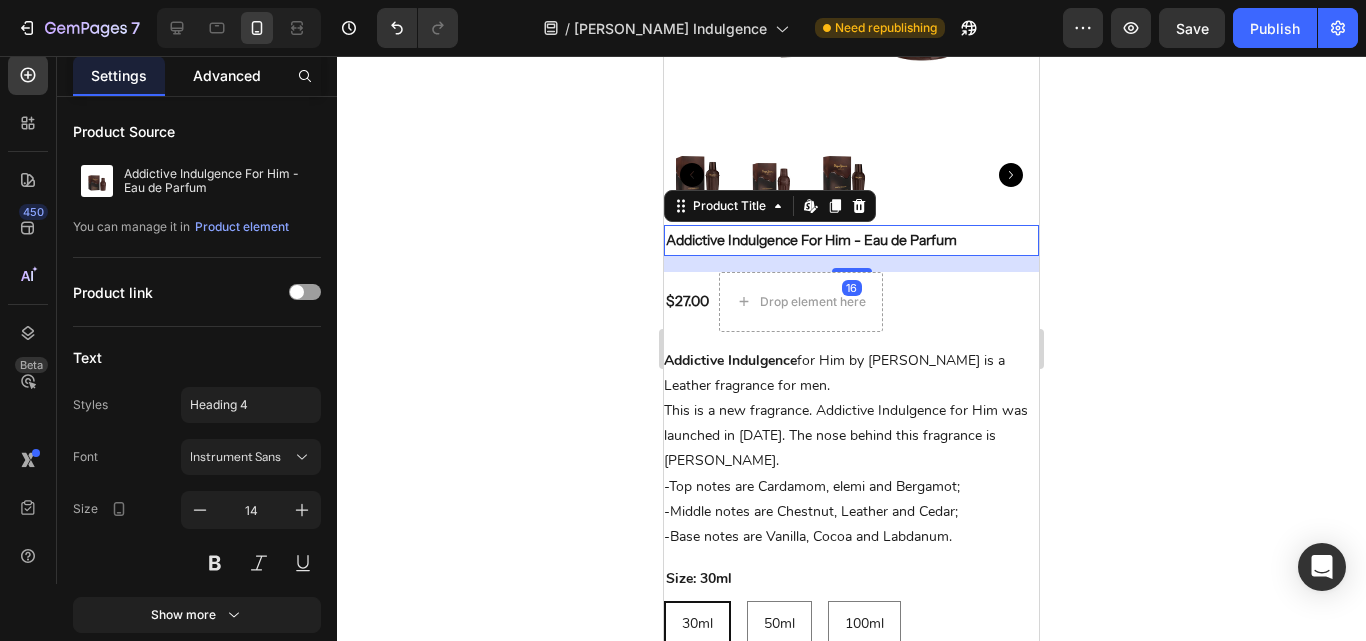 click on "Advanced" at bounding box center (227, 75) 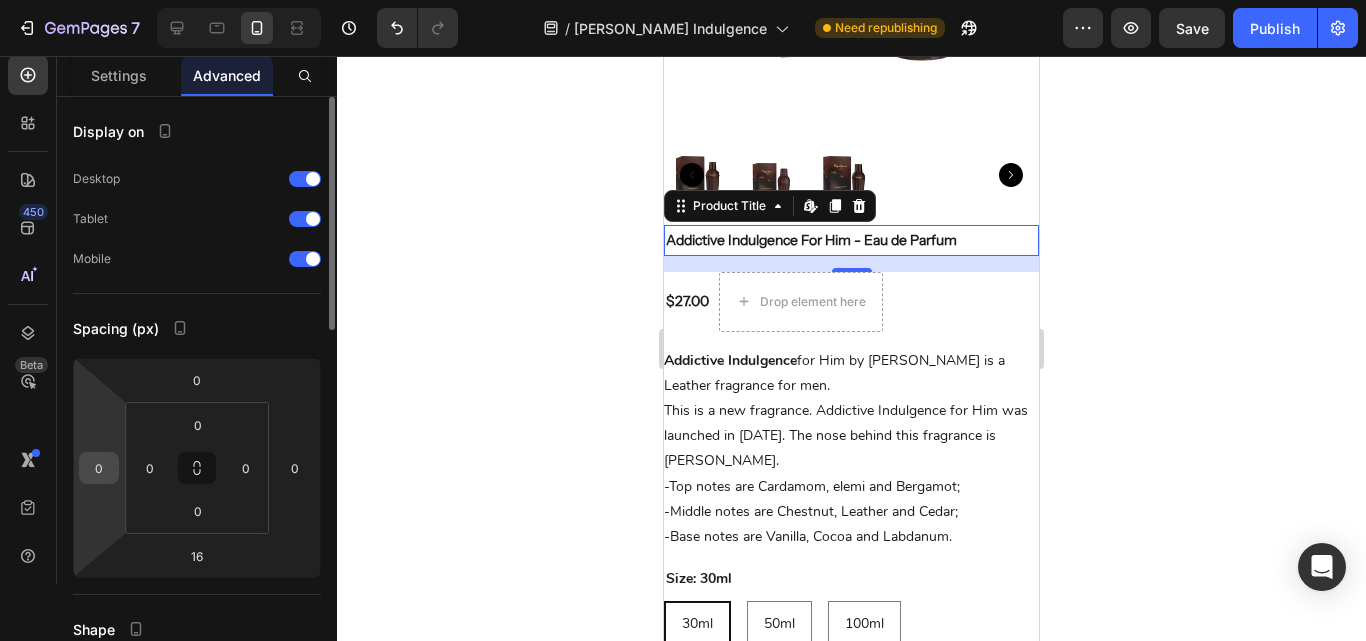 click on "0" at bounding box center (99, 468) 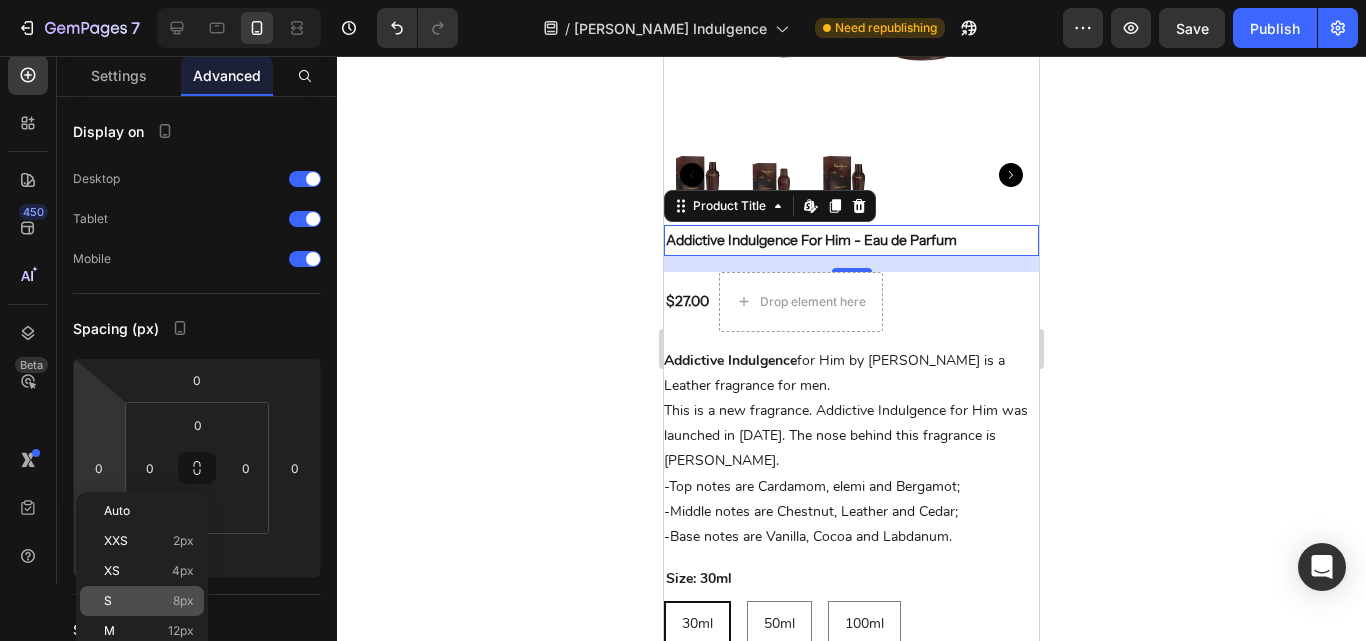 click on "S 8px" 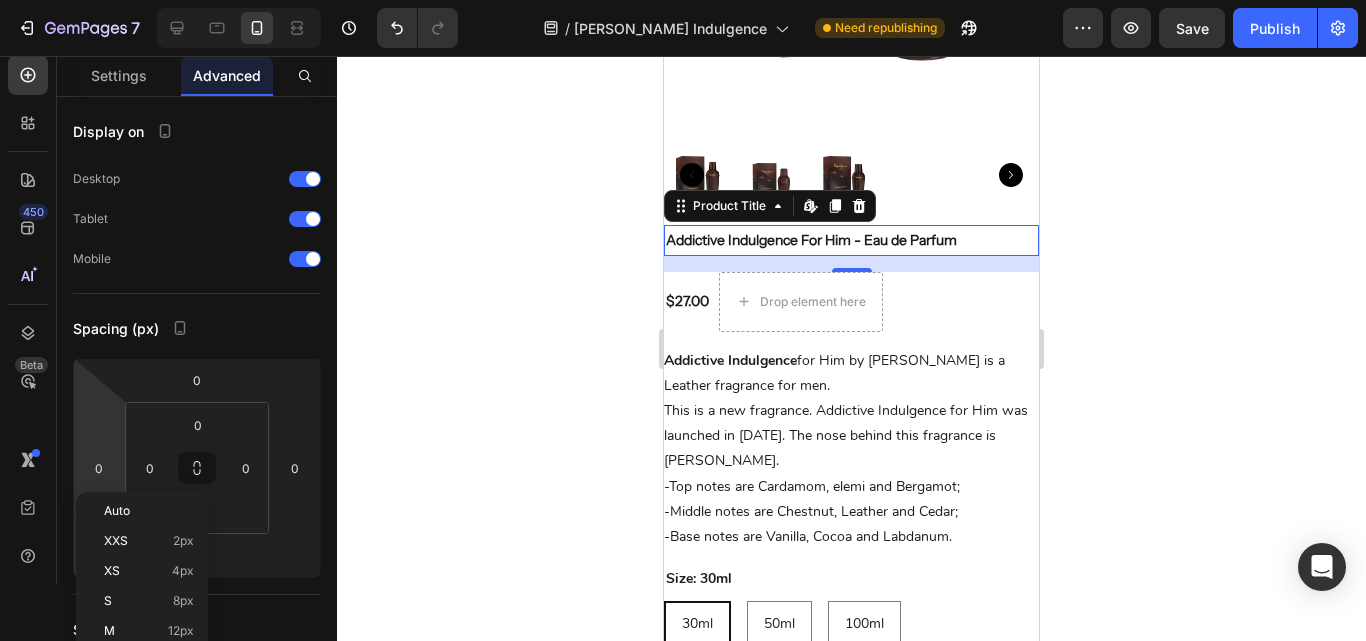 type on "8" 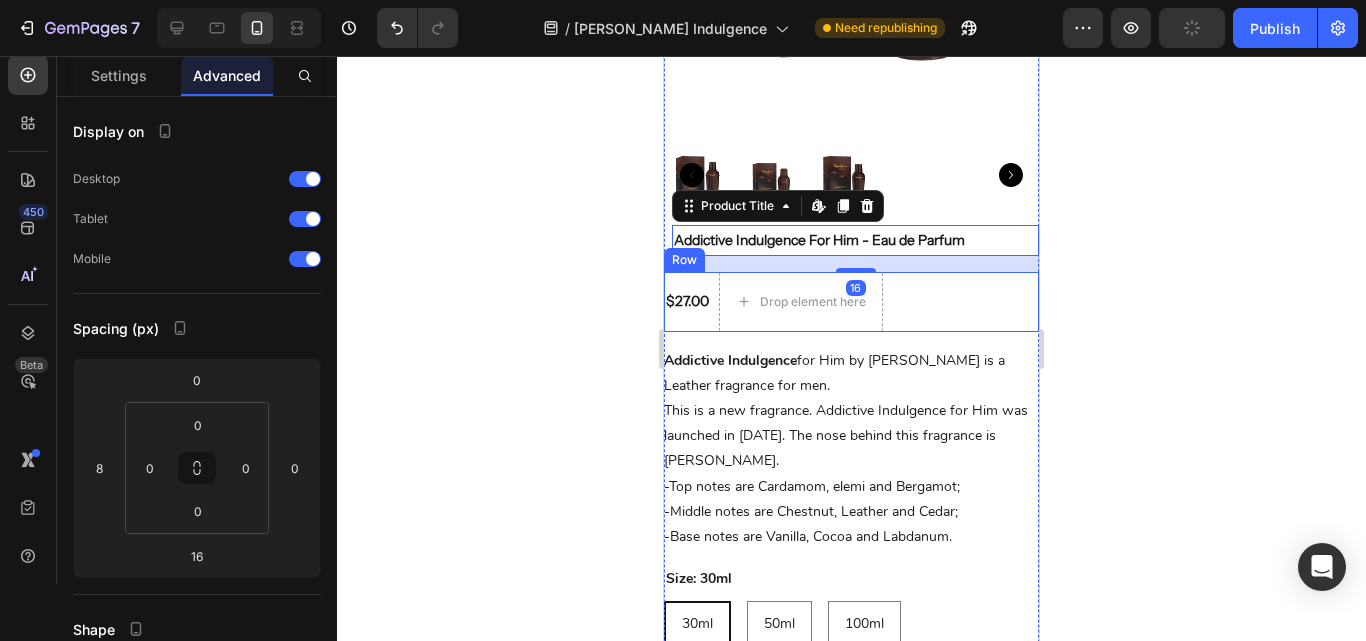 click on "$27.00 Product Price
Drop element here Row" at bounding box center [851, 302] 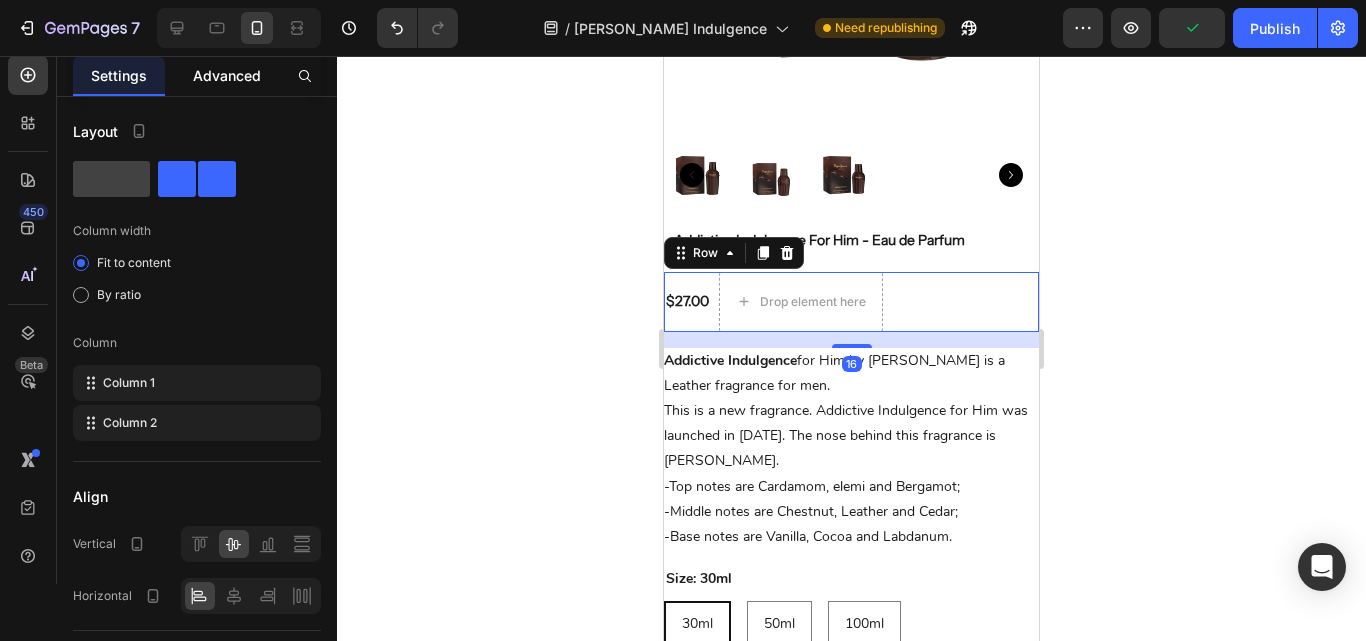 click on "Advanced" at bounding box center [227, 75] 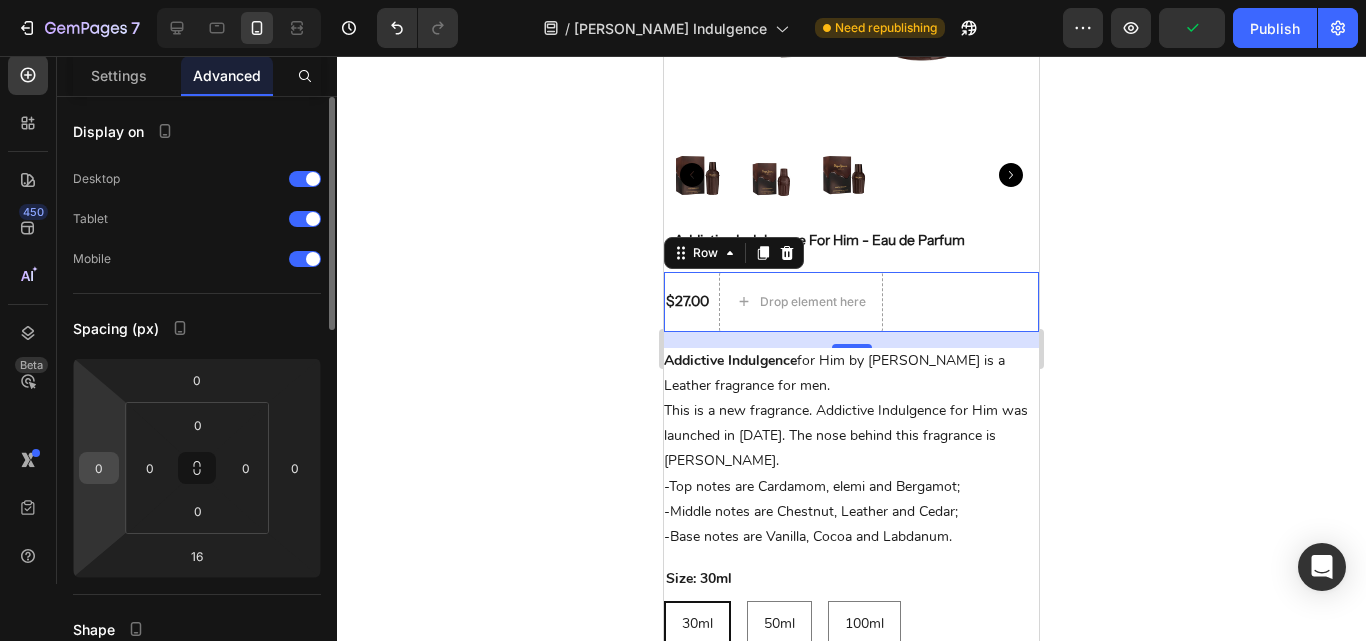 click on "0" at bounding box center (99, 468) 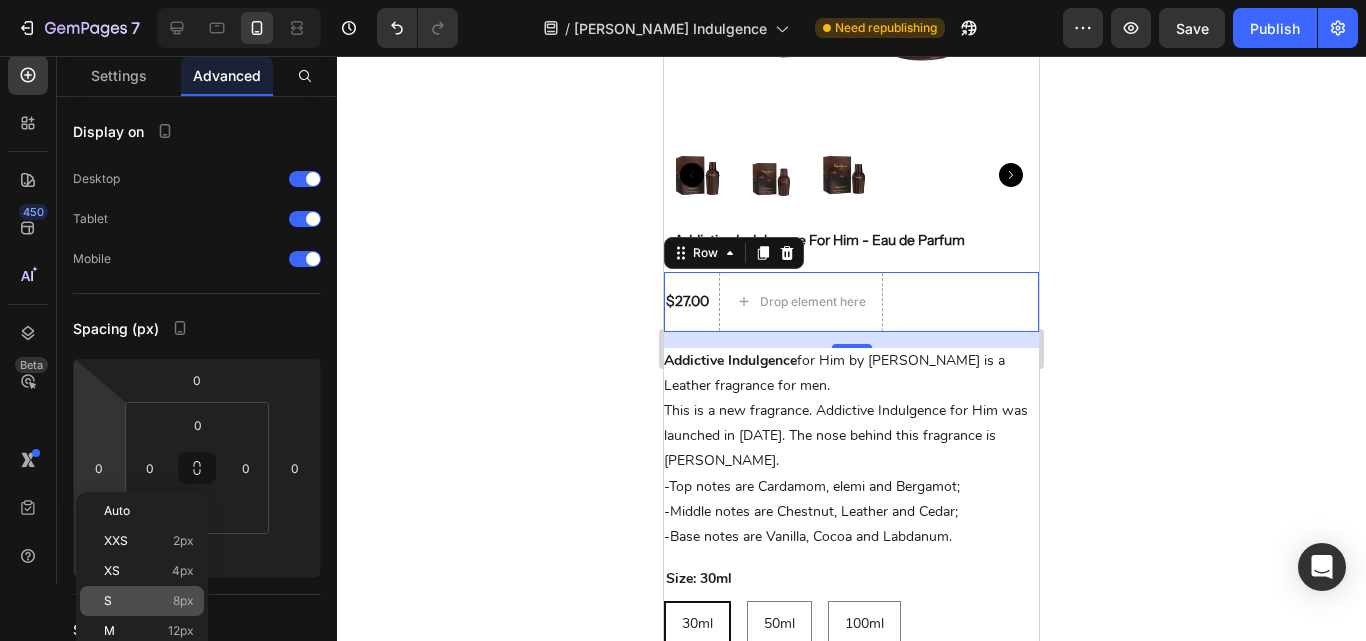 click on "S 8px" at bounding box center [149, 601] 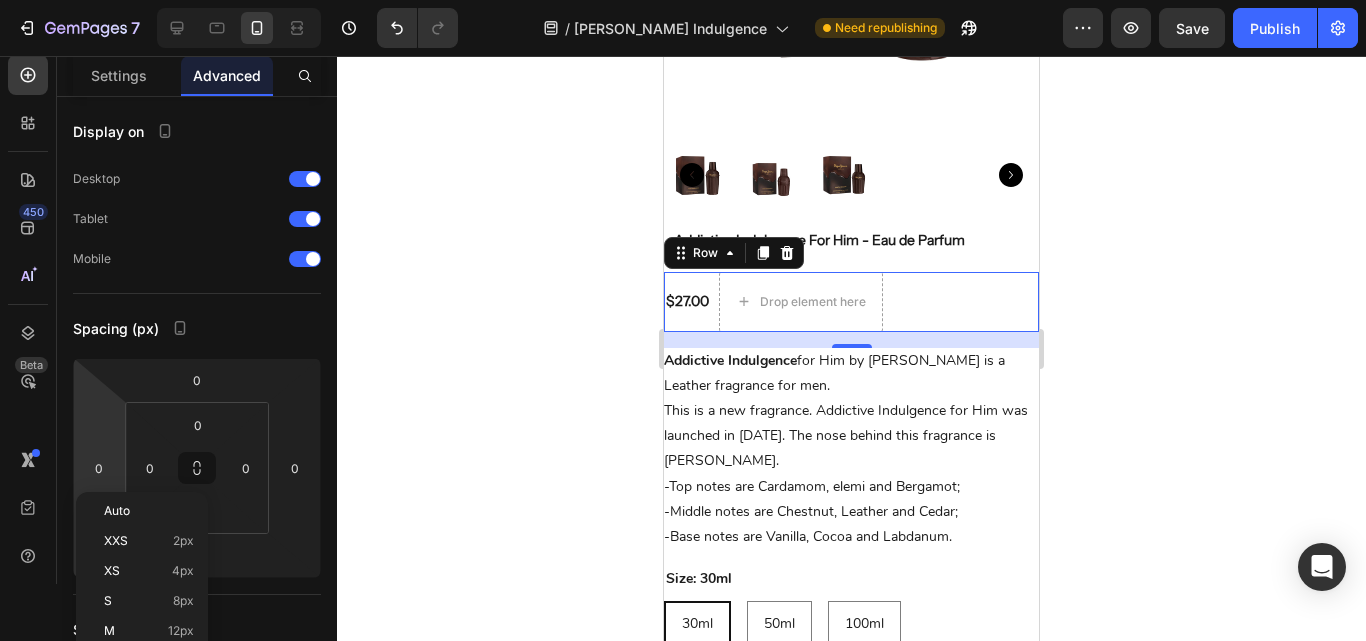 type on "8" 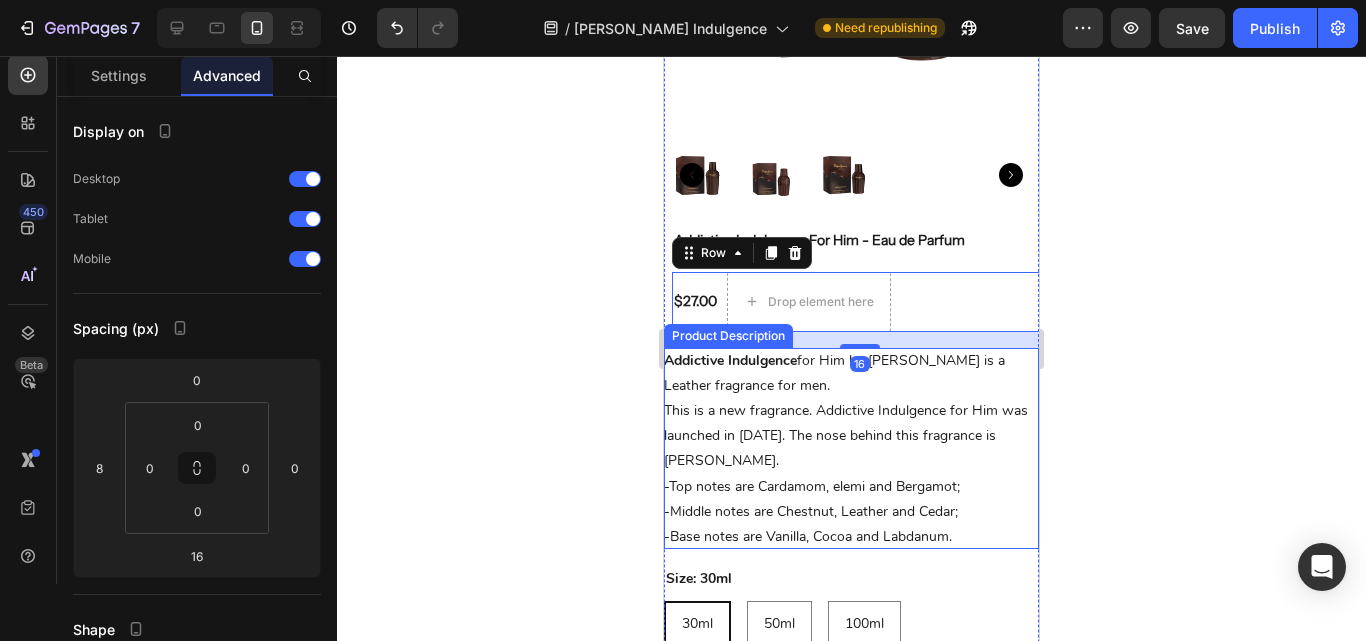 drag, startPoint x: 979, startPoint y: 488, endPoint x: 922, endPoint y: 476, distance: 58.249462 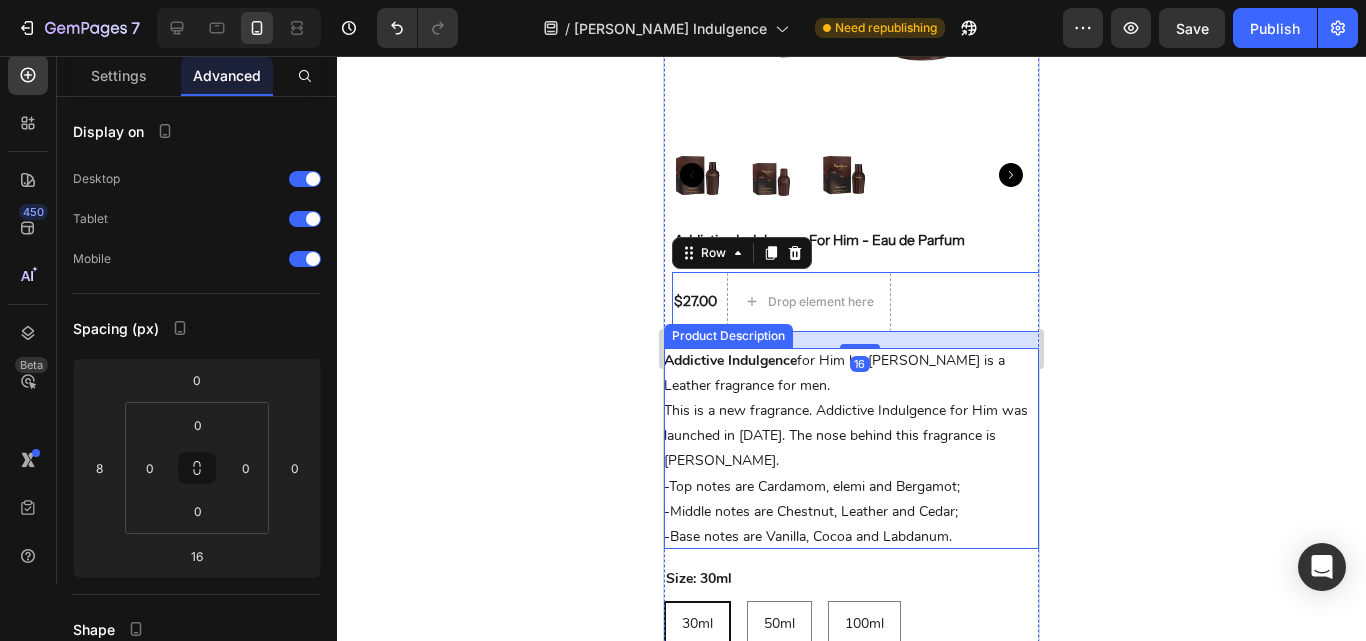 click on "Addictive Indulgence  for Him by [PERSON_NAME] is a Leather fragrance for men.
This is a new fragrance. Addictive Indulgence for Him was launched in [DATE]. The nose behind this fragrance is [PERSON_NAME].
-Top notes are Cardamom, elemi and Bergamot;
-Middle notes are Chestnut, Leather and Cedar;
-Base notes are Vanilla, Cocoa and Labdanum." at bounding box center [851, 449] 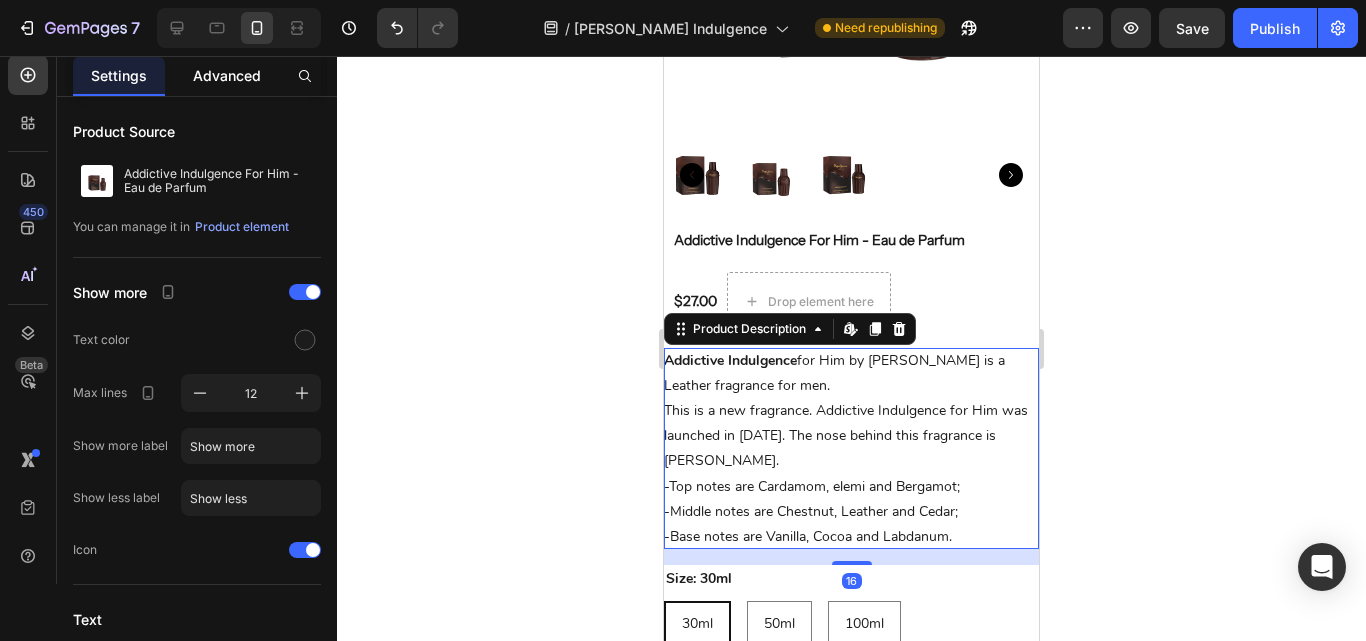 click on "Advanced" at bounding box center (227, 75) 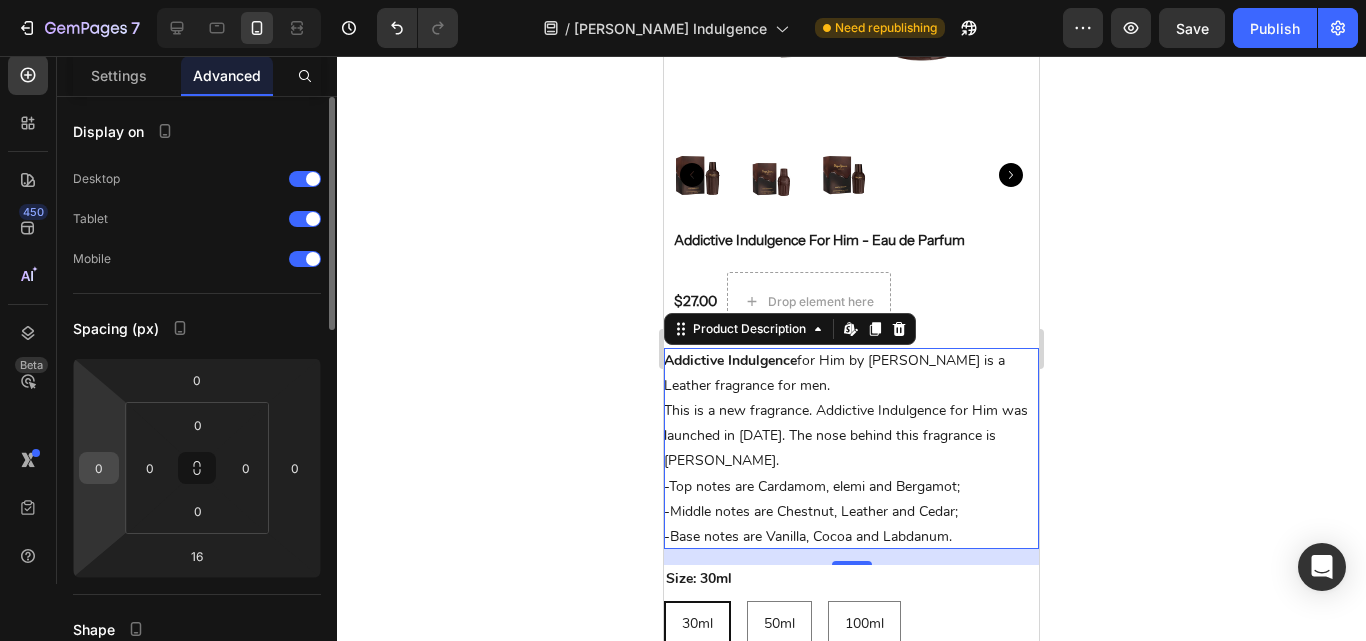 click on "0" at bounding box center (99, 468) 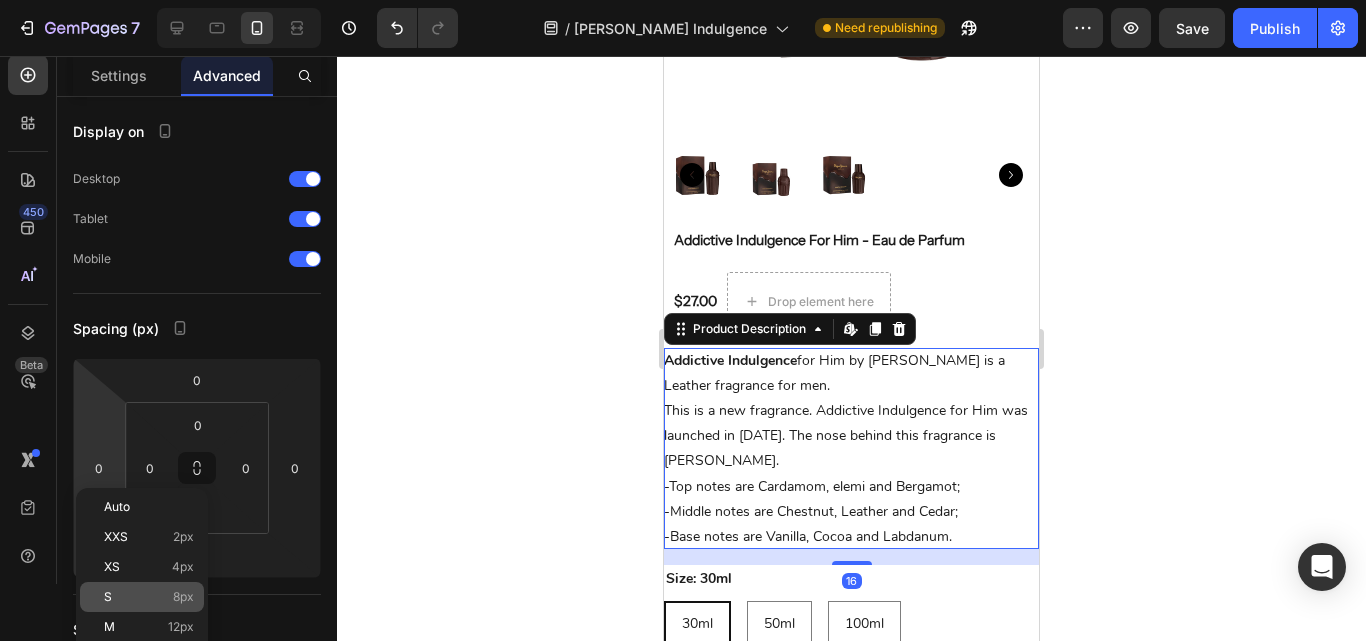 click on "S 8px" 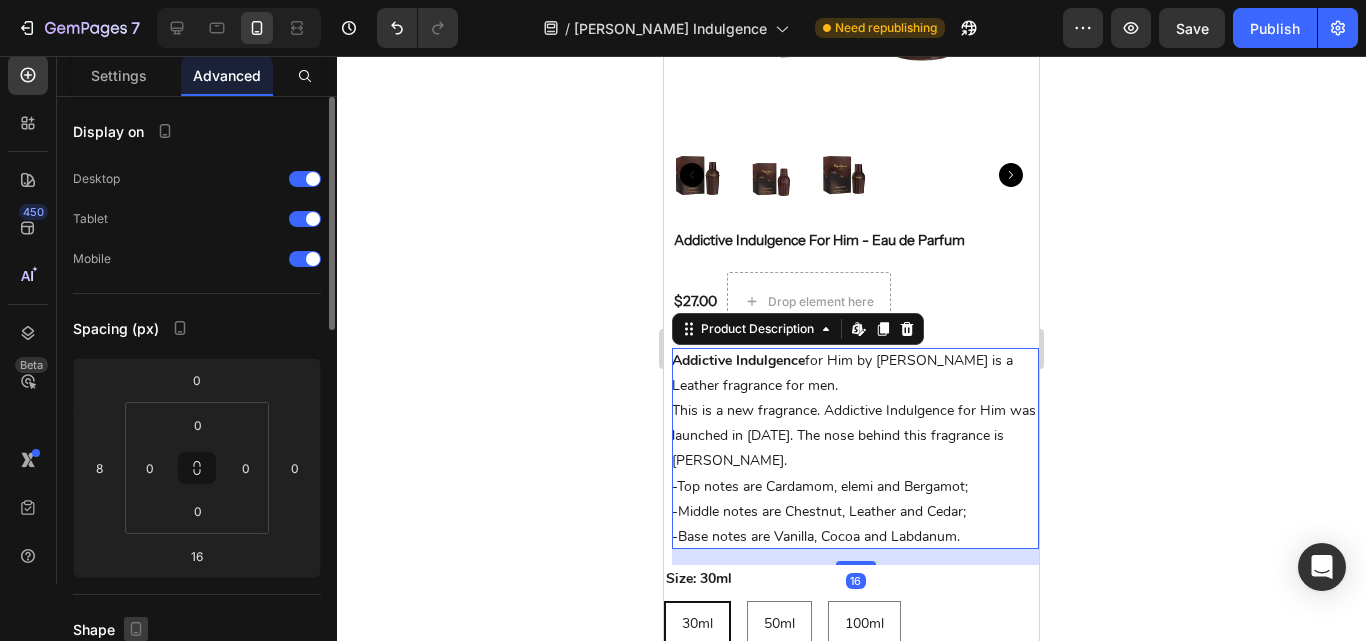click 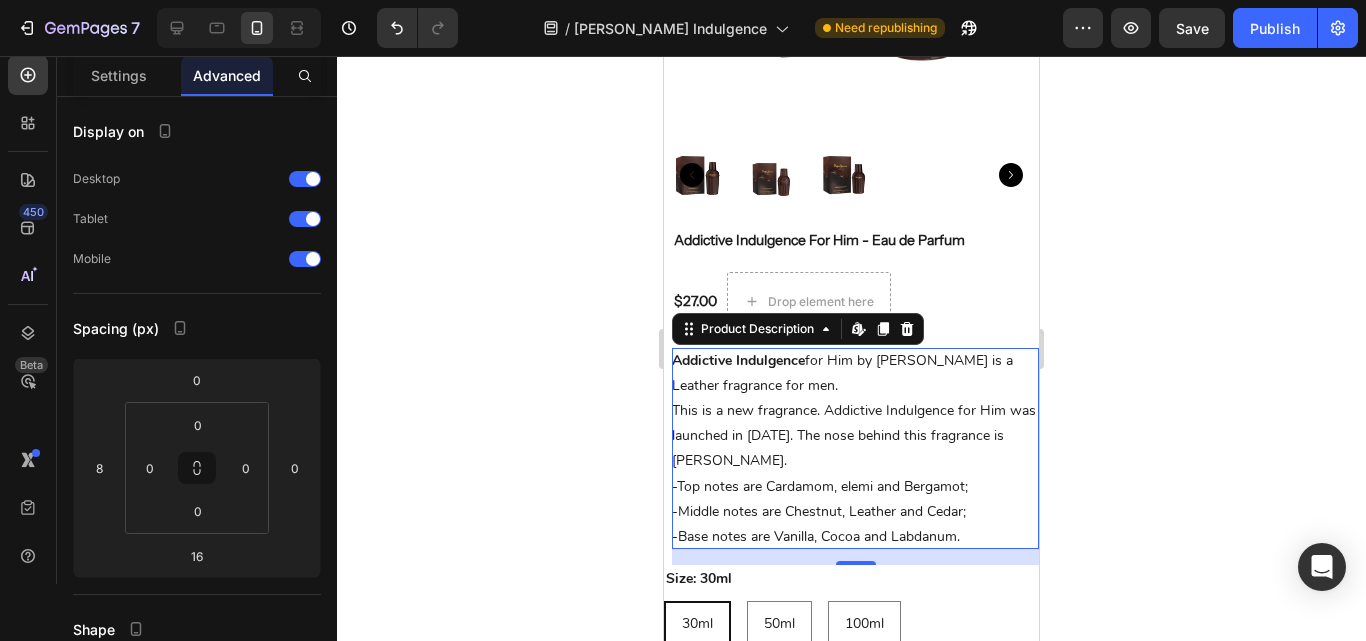 click on "Addictive Indulgence  for Him by [PERSON_NAME] is a Leather fragrance for men.
This is a new fragrance. Addictive Indulgence for Him was launched in [DATE]. The nose behind this fragrance is [PERSON_NAME].
-Top notes are Cardamom, elemi and Bergamot;
-Middle notes are Chestnut, Leather and Cedar;
-Base notes are Vanilla, Cocoa and Labdanum." at bounding box center (855, 449) 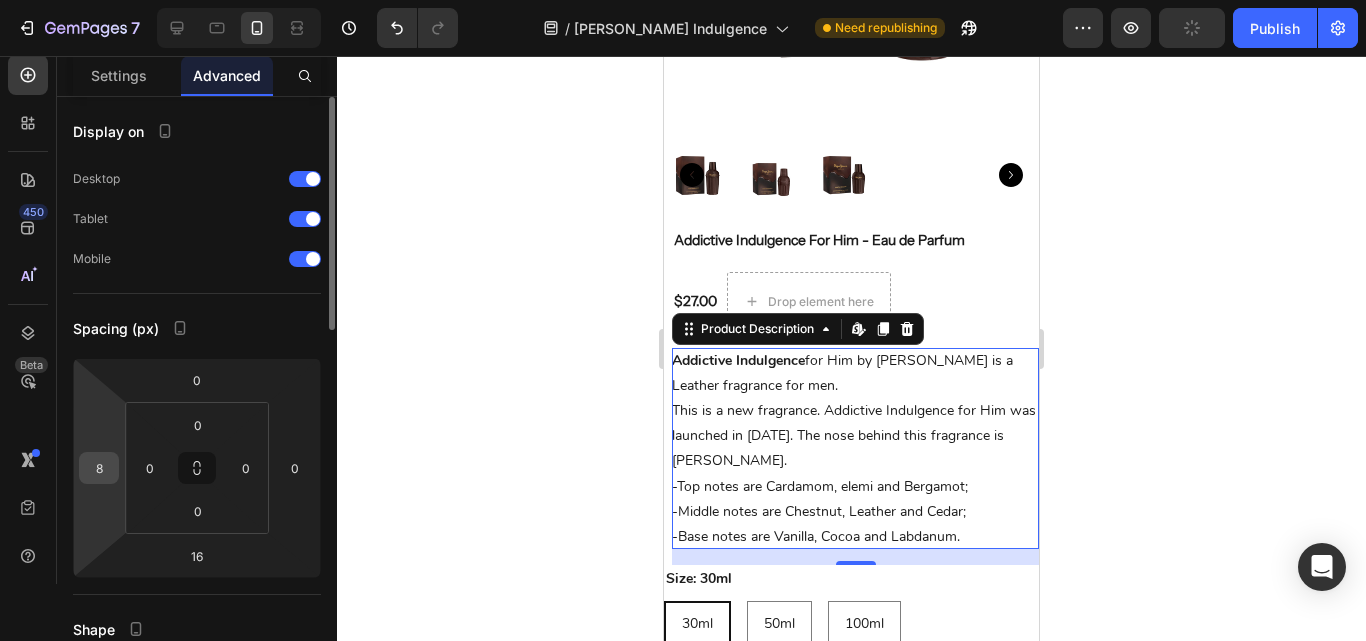 click on "8" at bounding box center [99, 468] 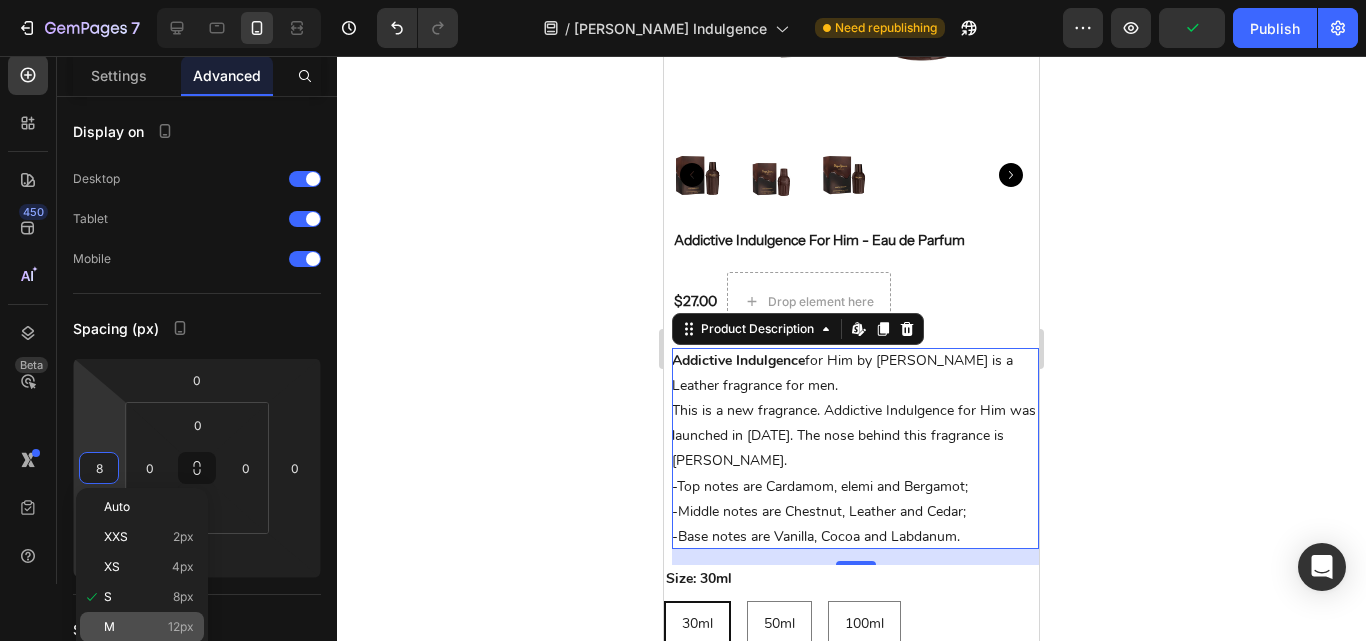 click on "M 12px" at bounding box center [149, 627] 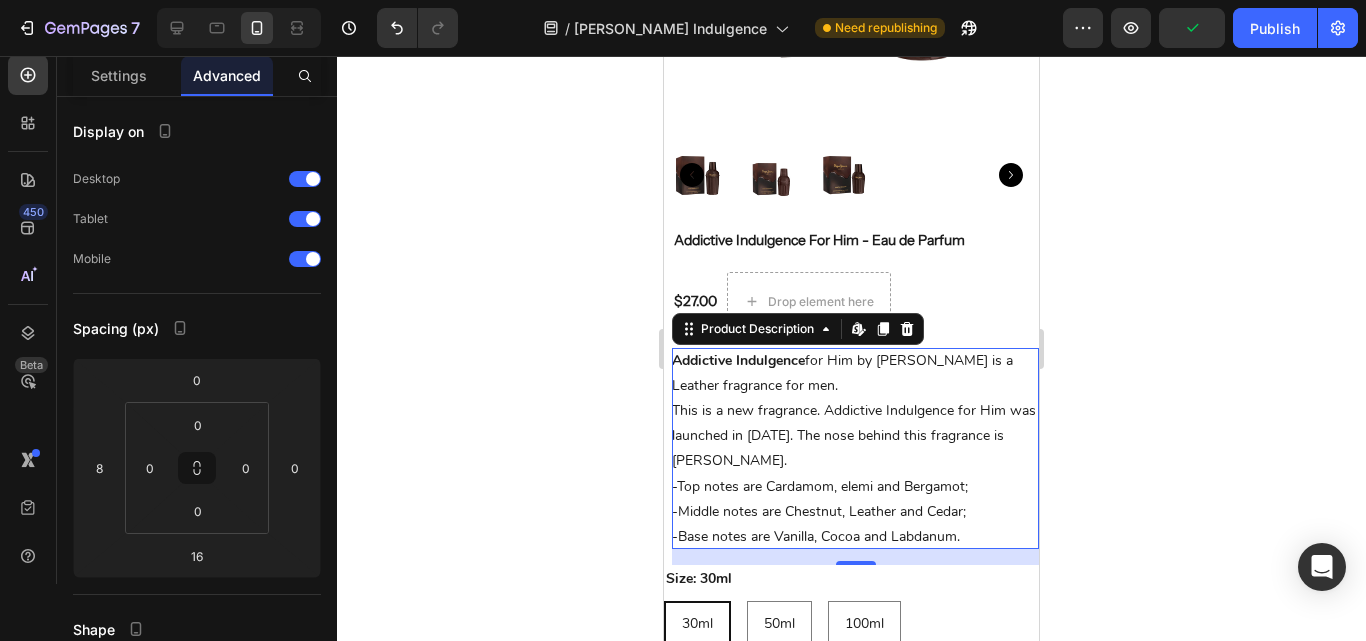 type on "12" 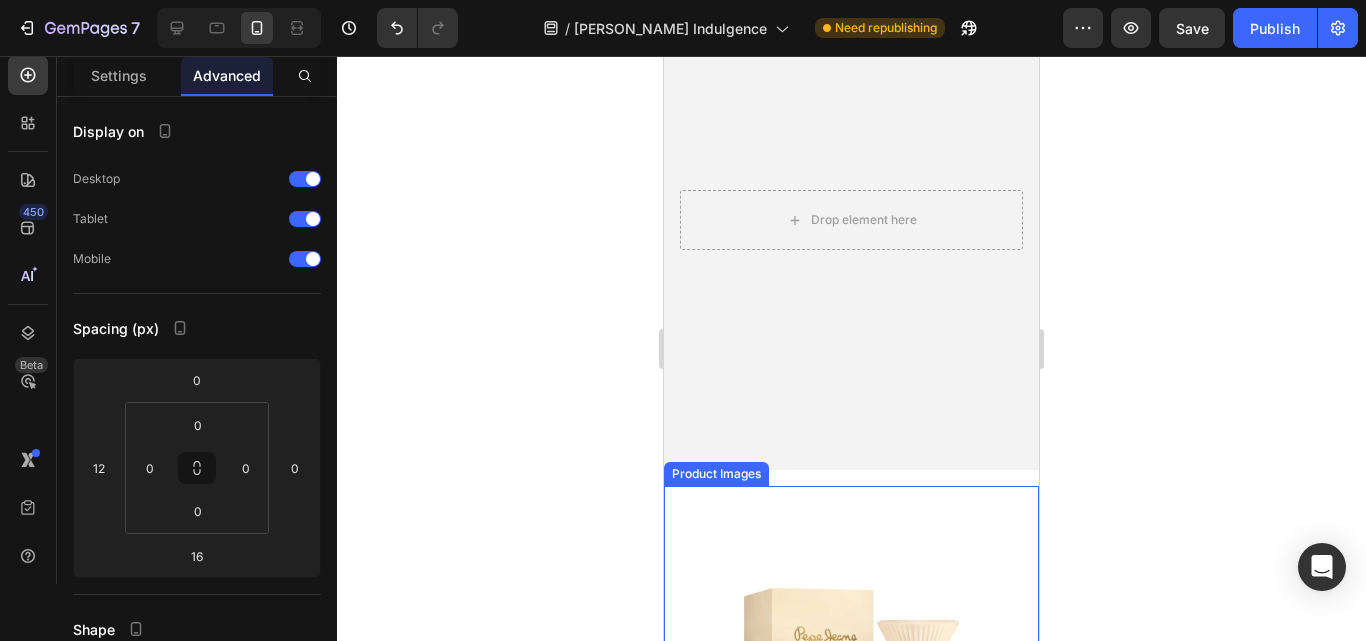 scroll, scrollTop: 0, scrollLeft: 0, axis: both 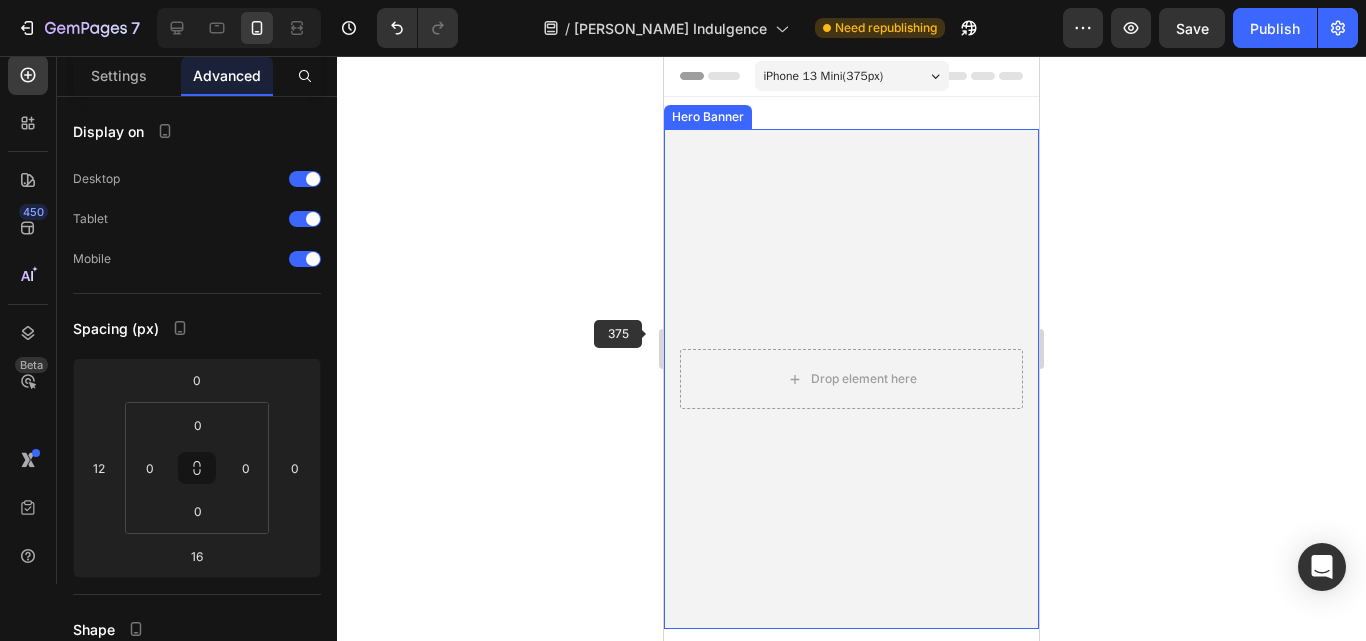 click at bounding box center (851, 379) 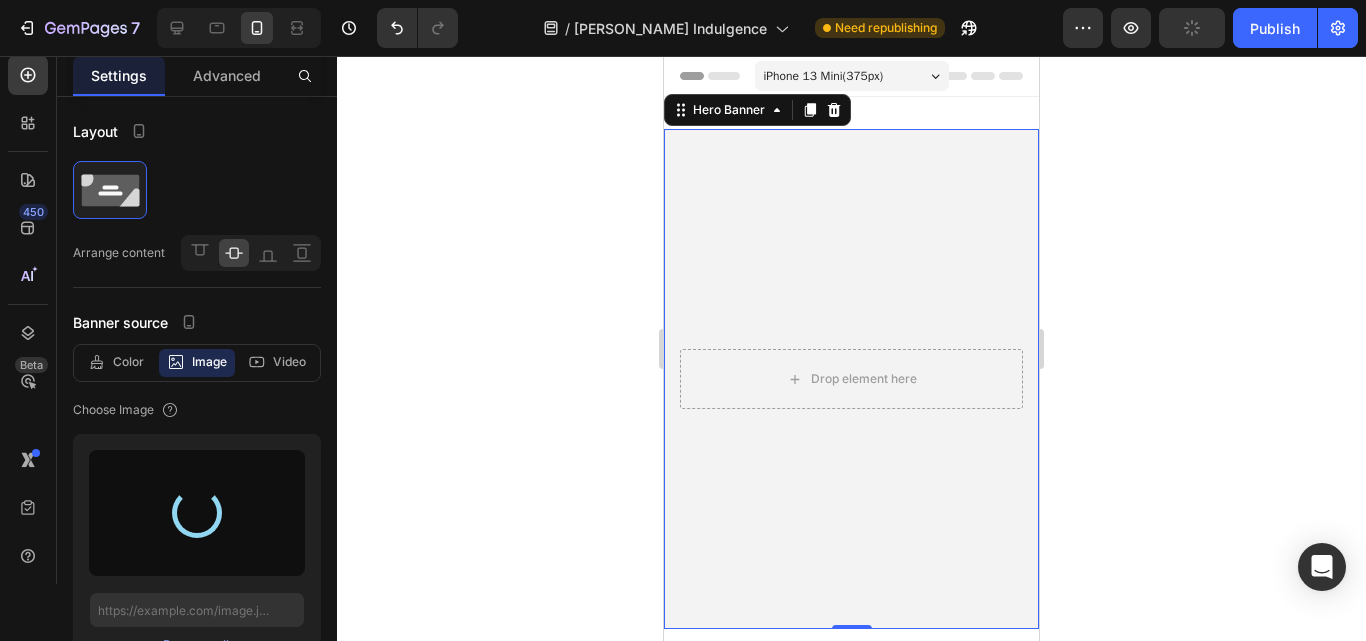 type on "[URL][DOMAIN_NAME]" 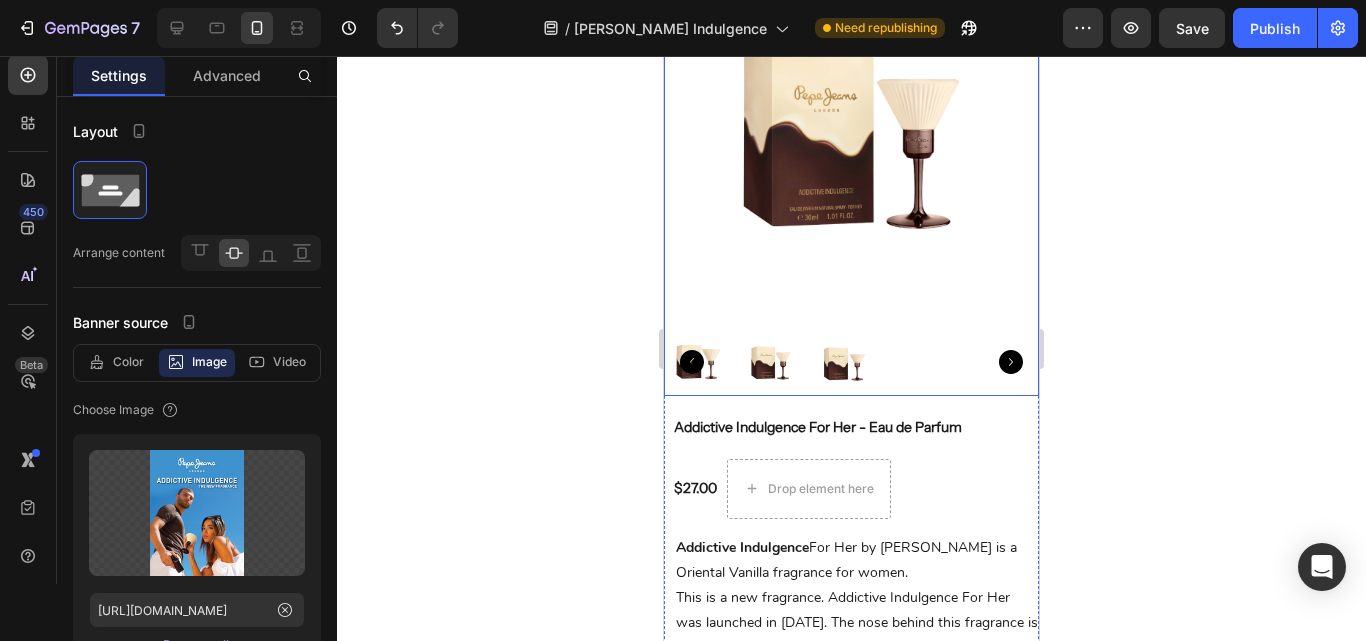 scroll, scrollTop: 1100, scrollLeft: 0, axis: vertical 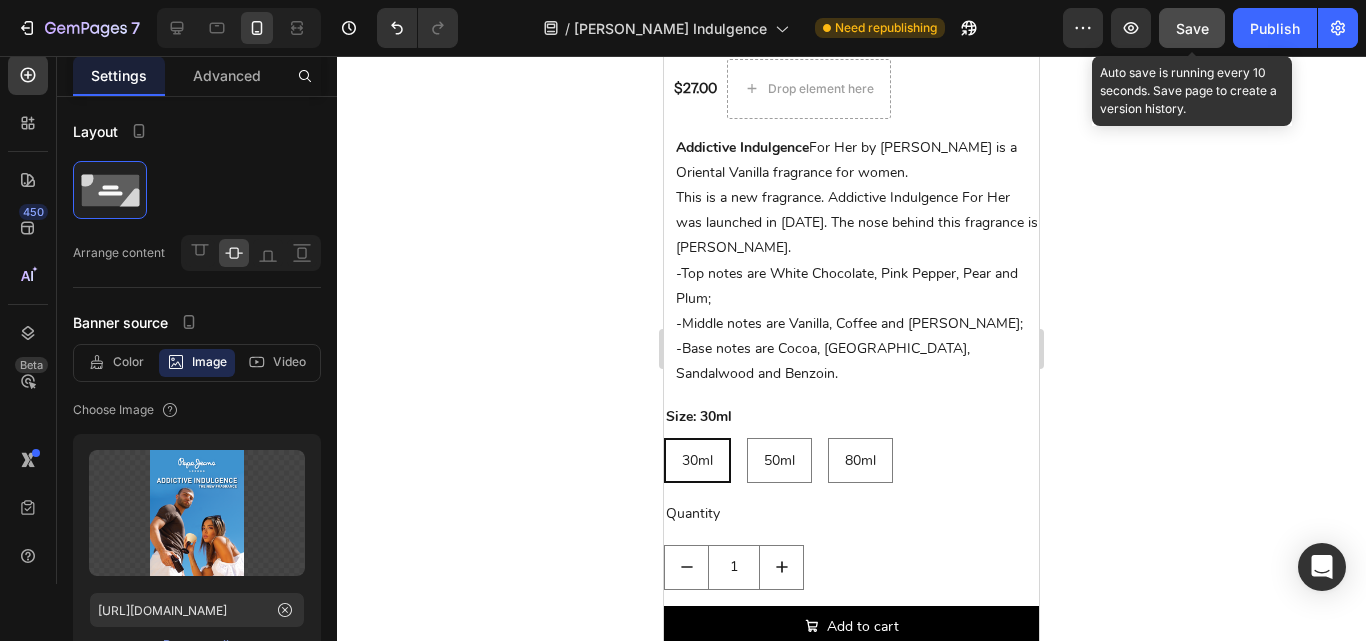 click on "Save" at bounding box center [1192, 28] 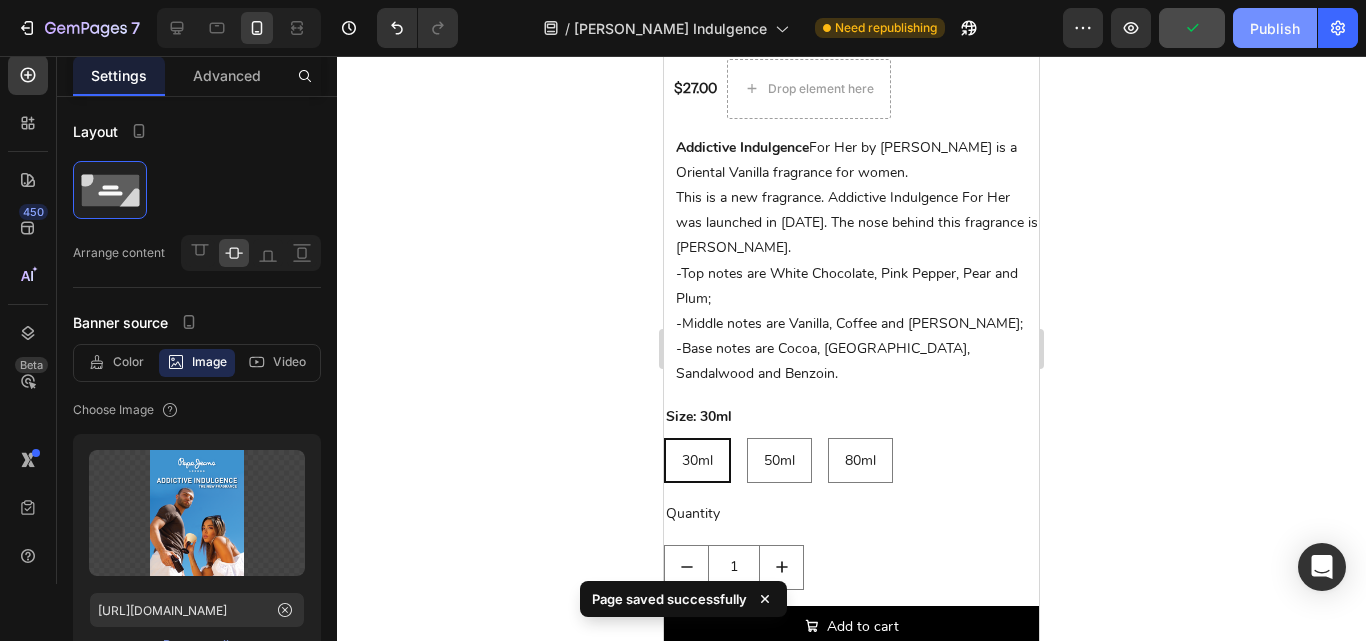 click on "Publish" at bounding box center [1275, 28] 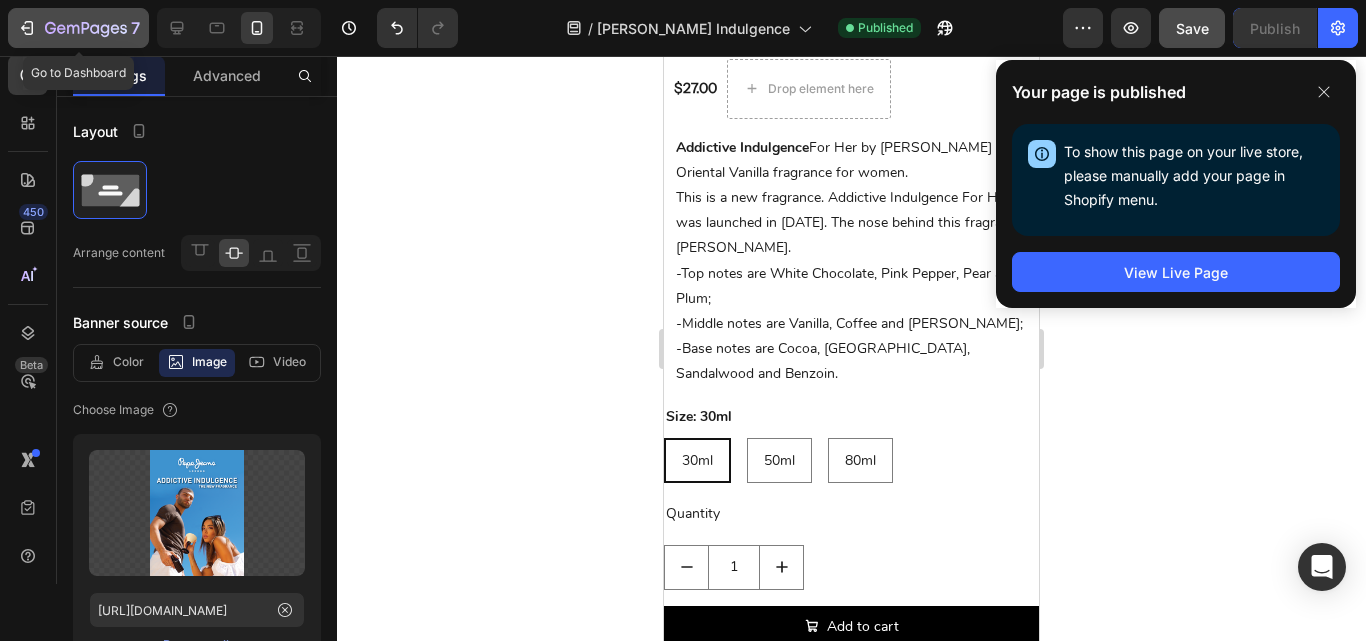 click 